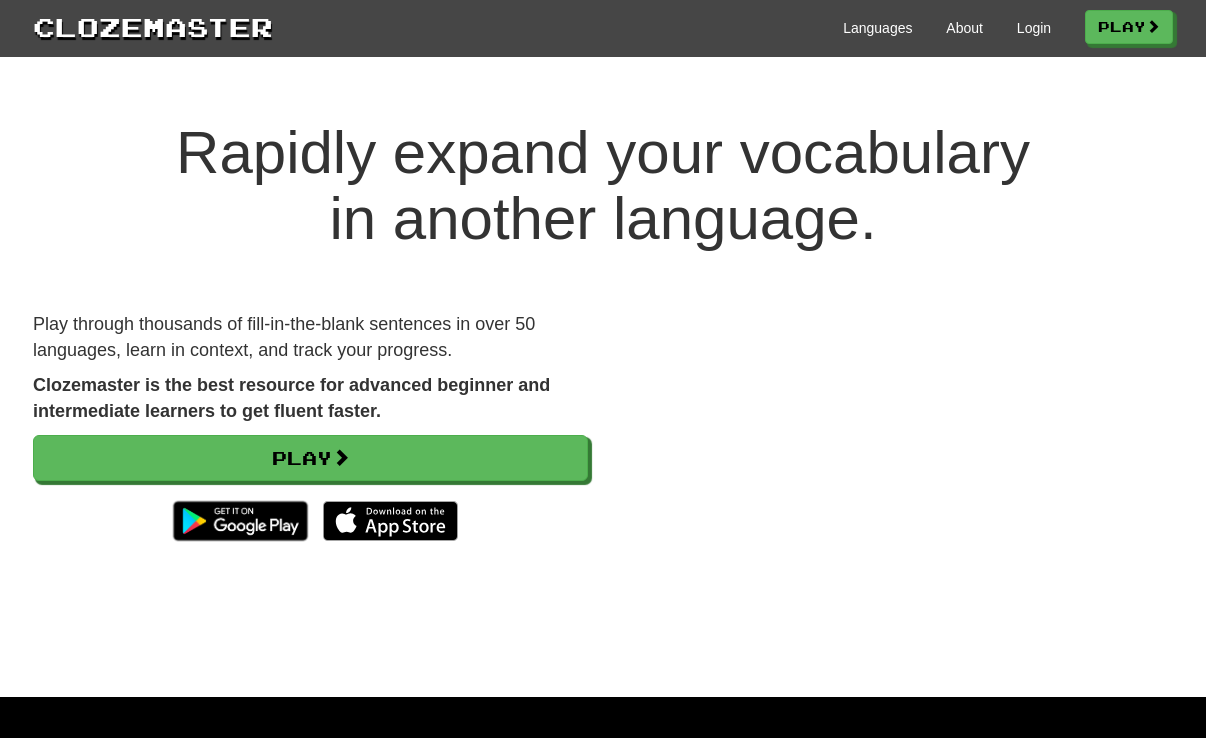 scroll, scrollTop: 0, scrollLeft: 0, axis: both 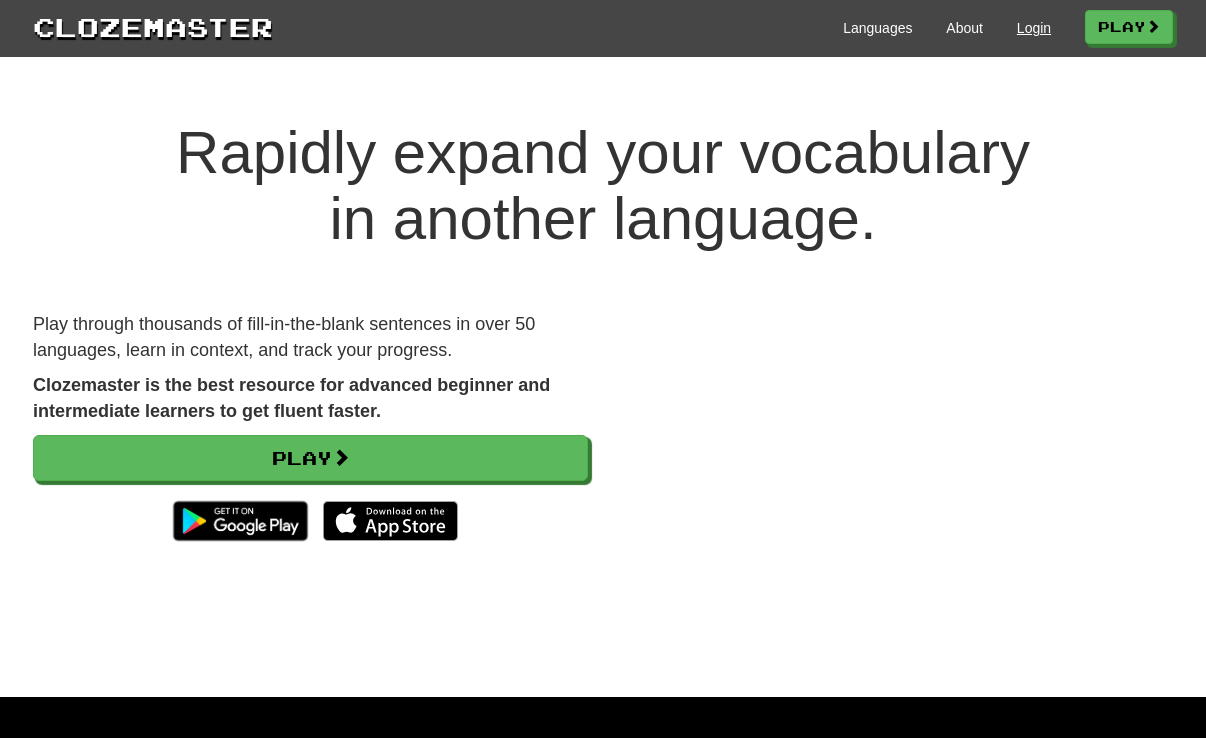click on "Login" at bounding box center [1034, 28] 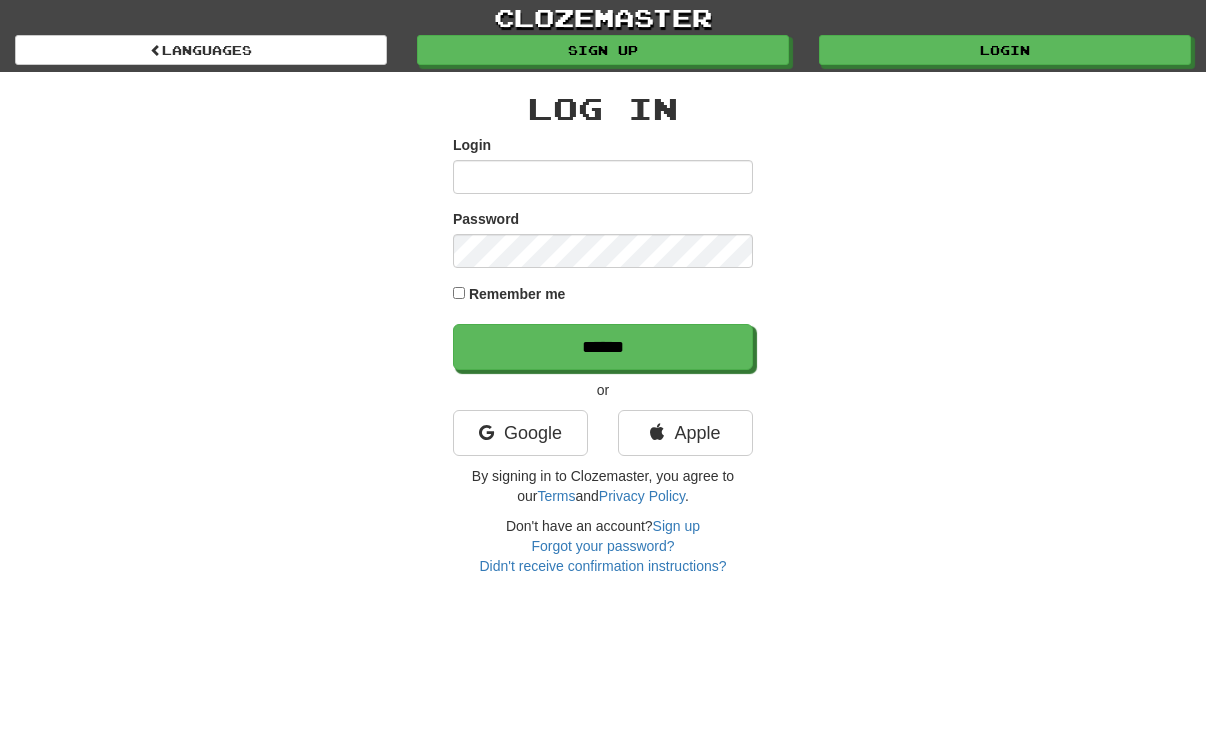 scroll, scrollTop: 0, scrollLeft: 0, axis: both 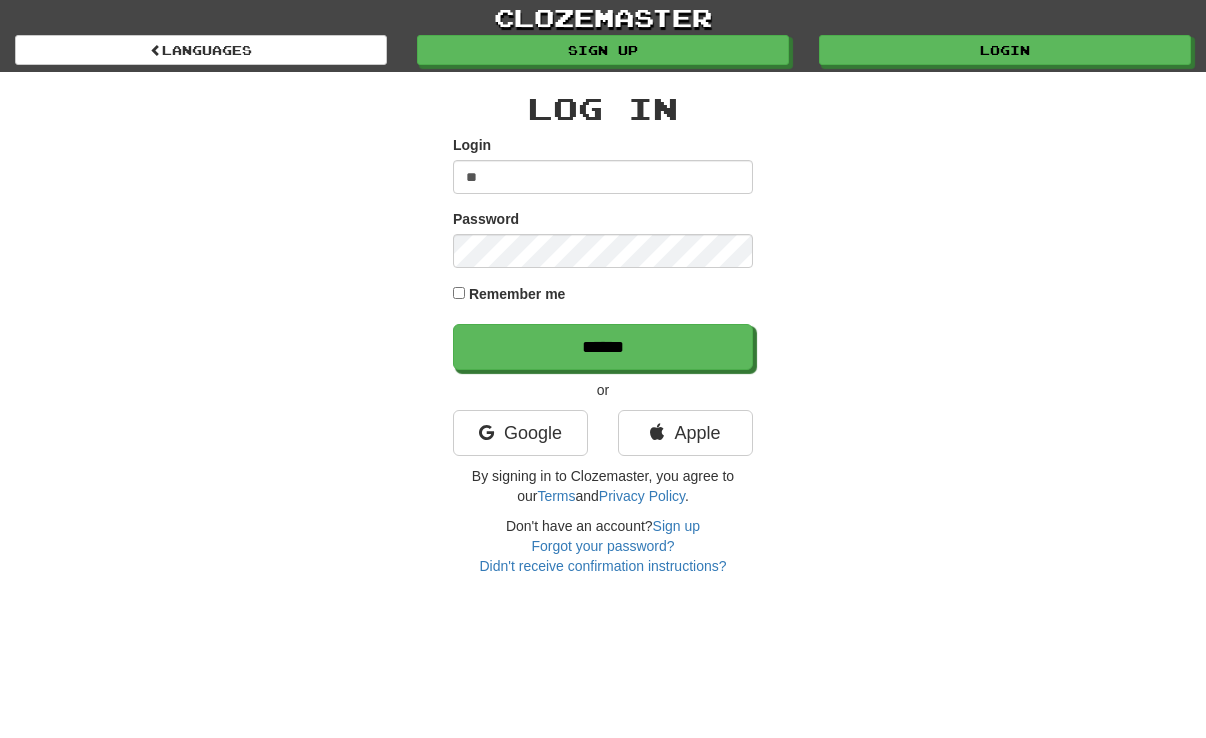 type on "*" 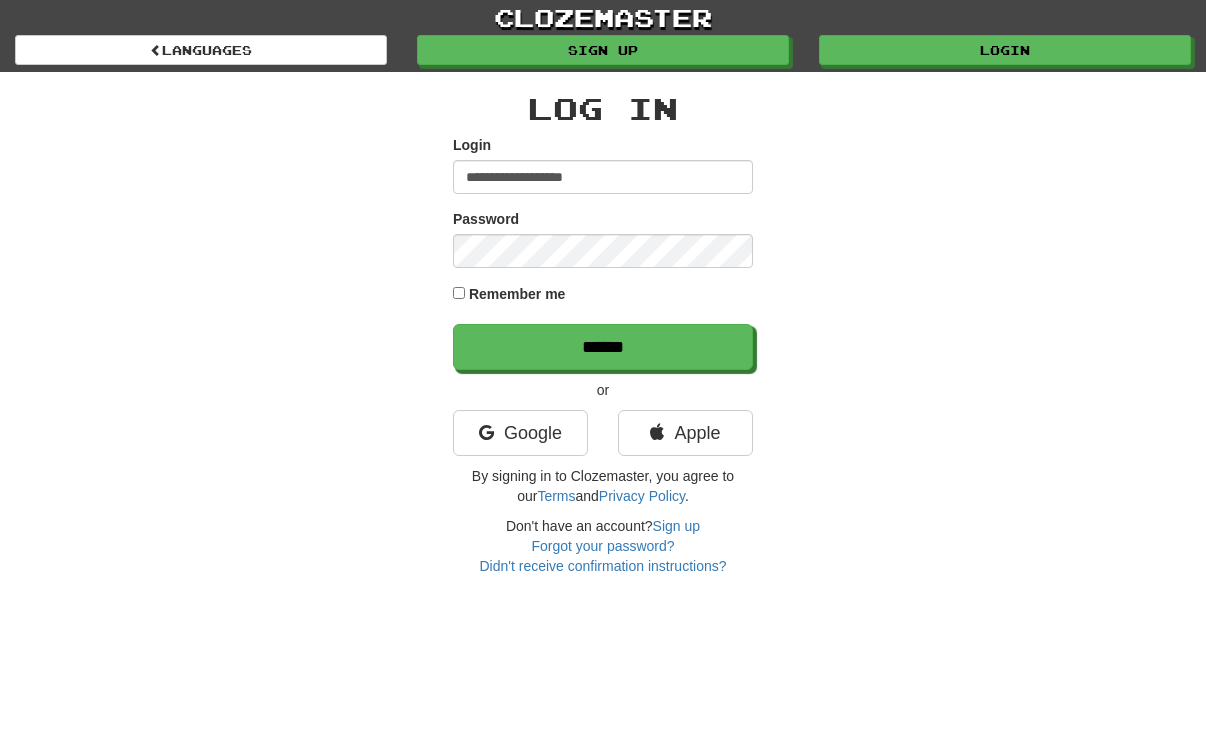 type on "**********" 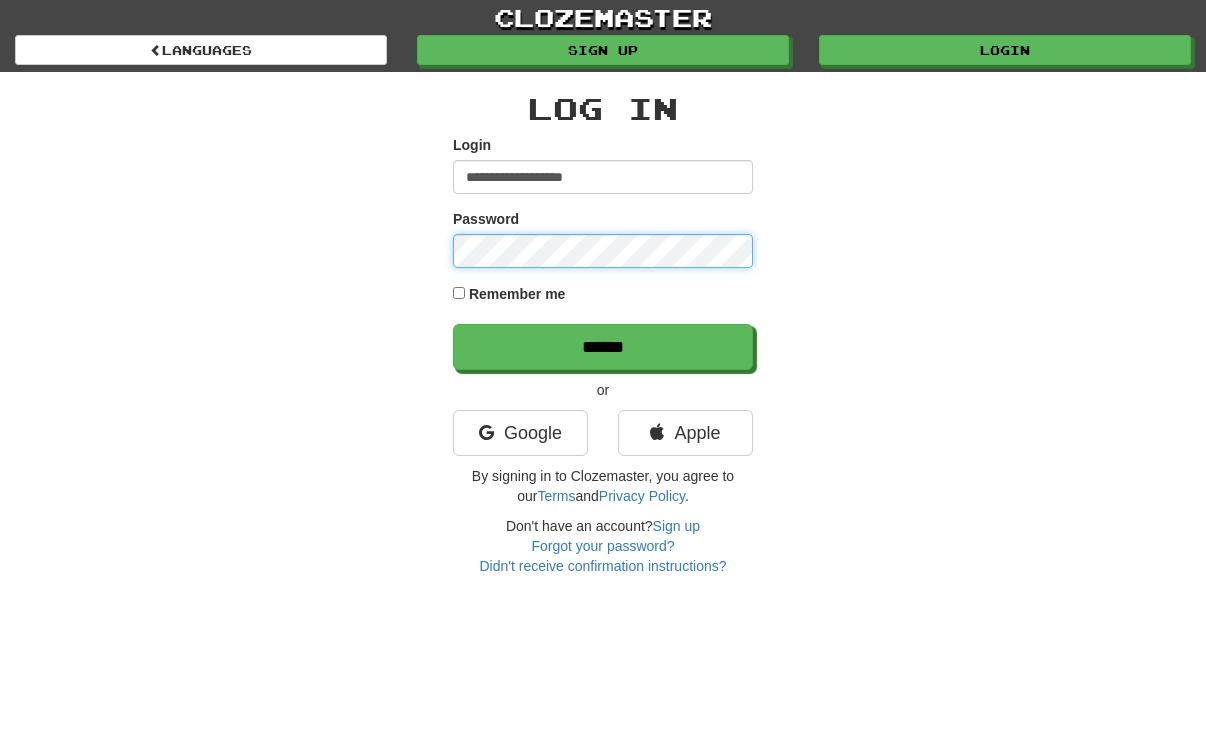 click on "******" at bounding box center (603, 347) 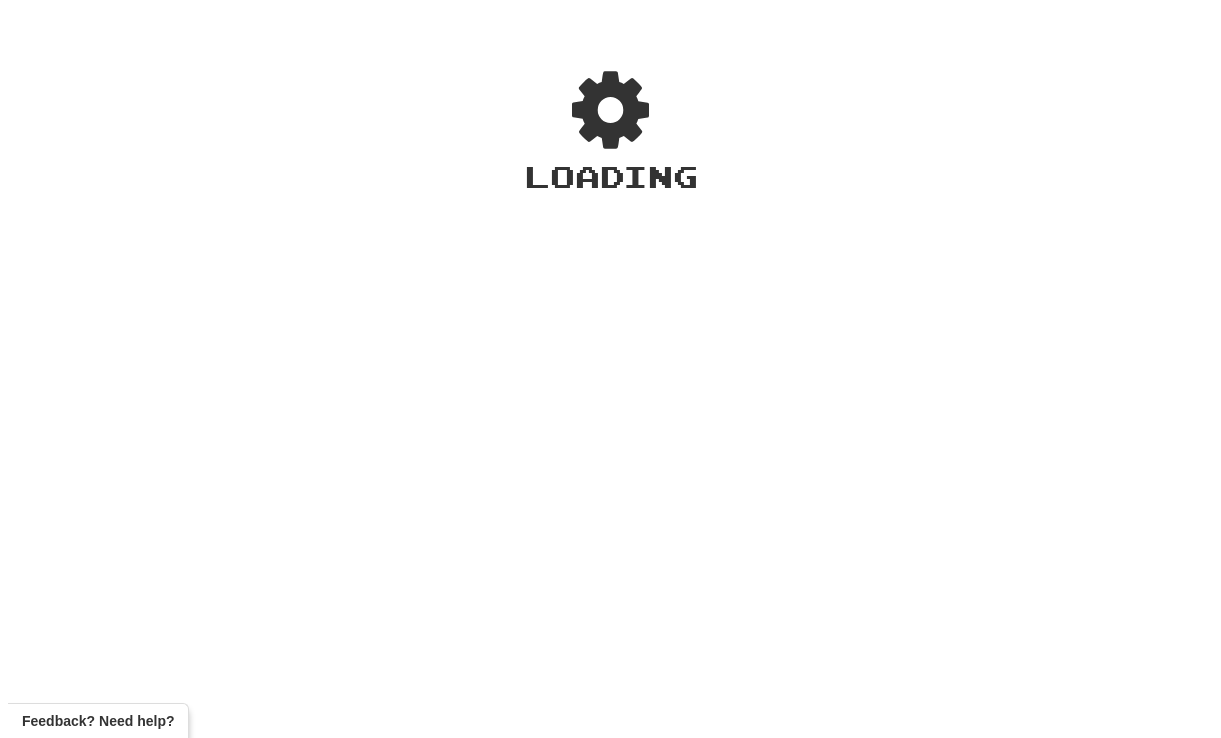 scroll, scrollTop: 0, scrollLeft: 0, axis: both 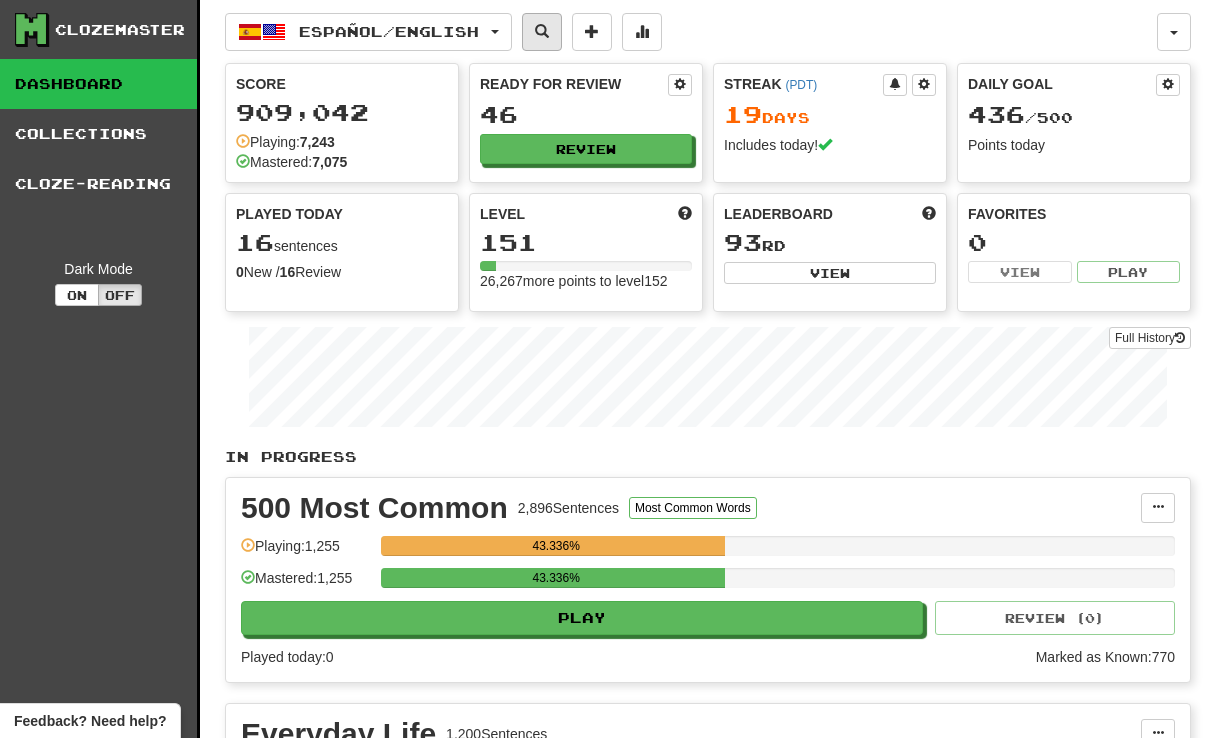 click at bounding box center [542, 31] 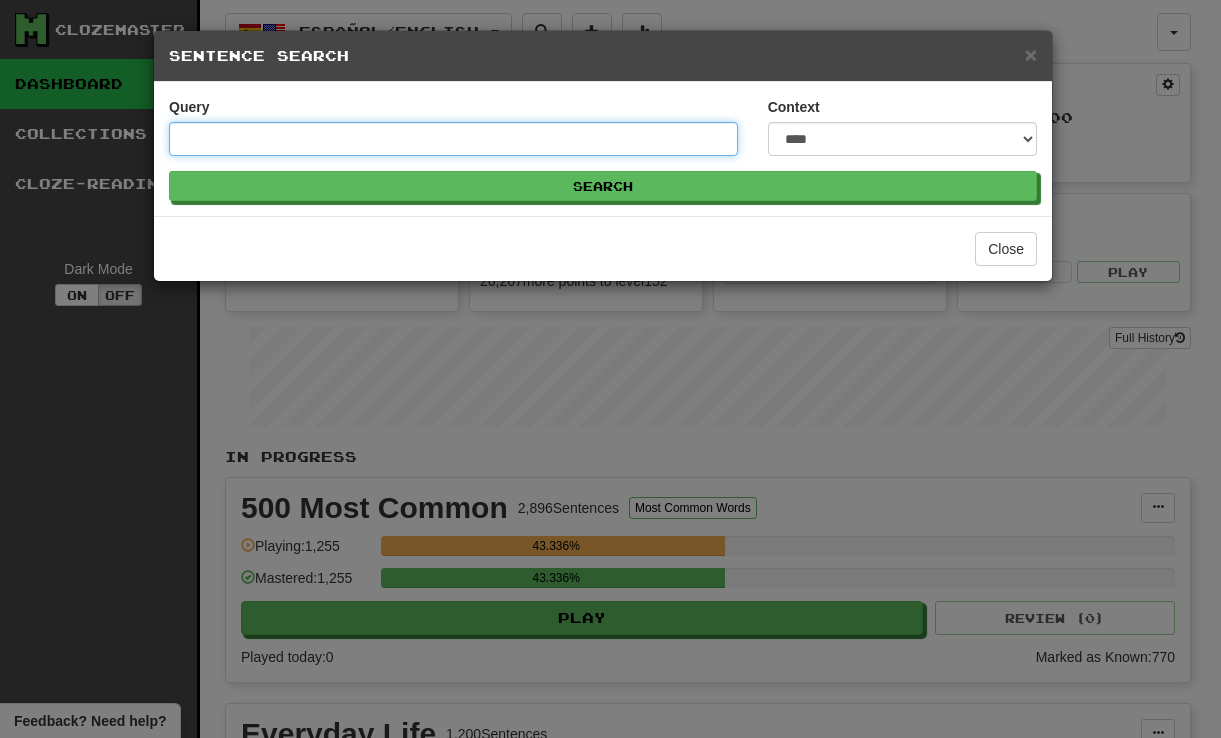 click on "Query" at bounding box center (453, 139) 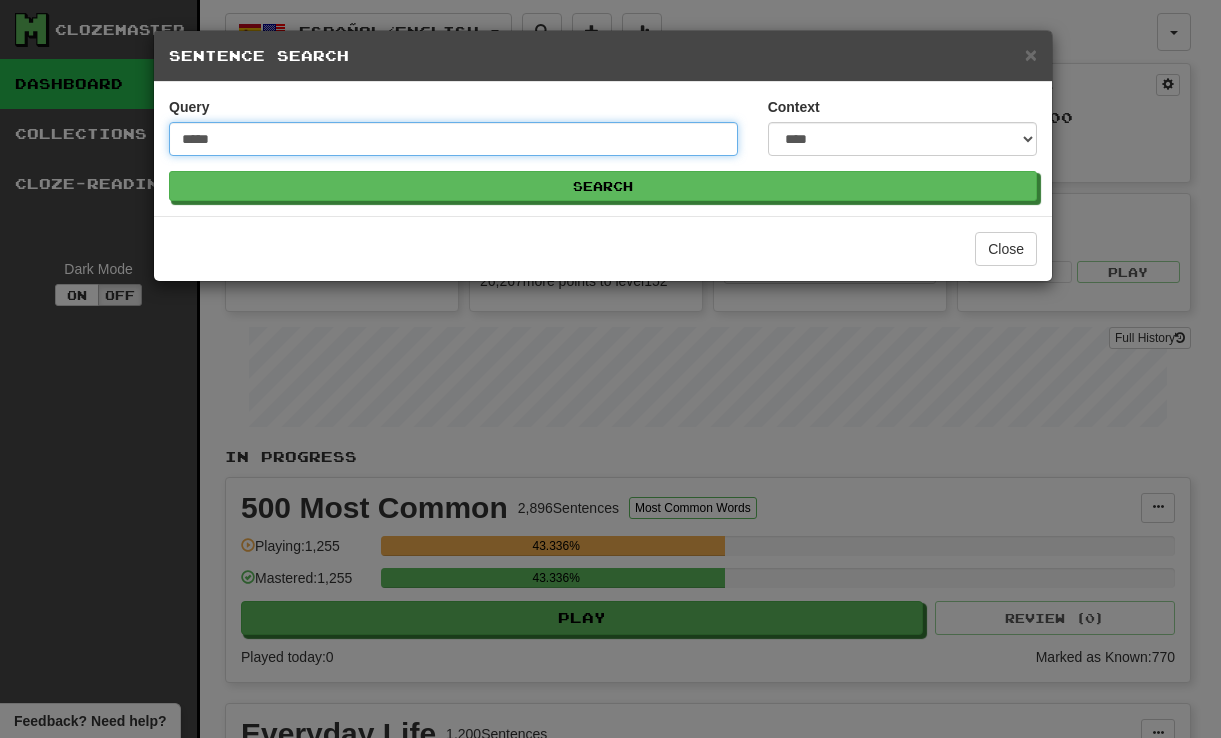 type on "*****" 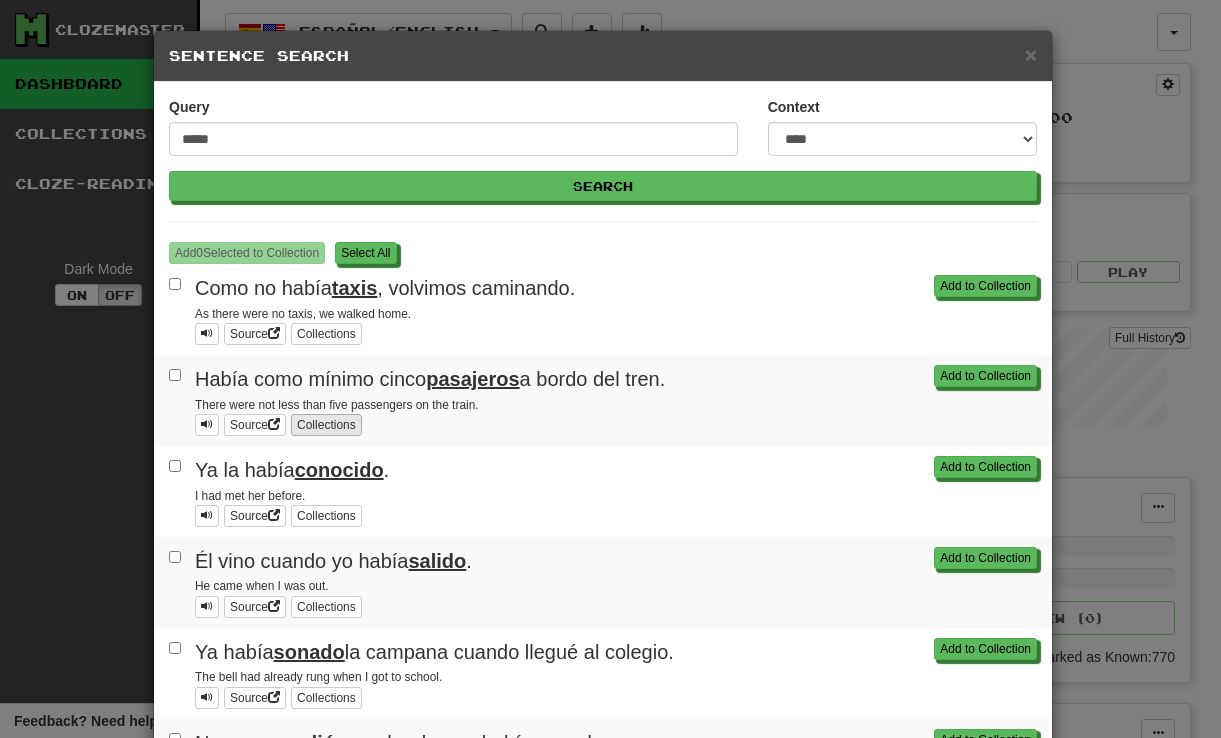 click on "Collections" at bounding box center [326, 425] 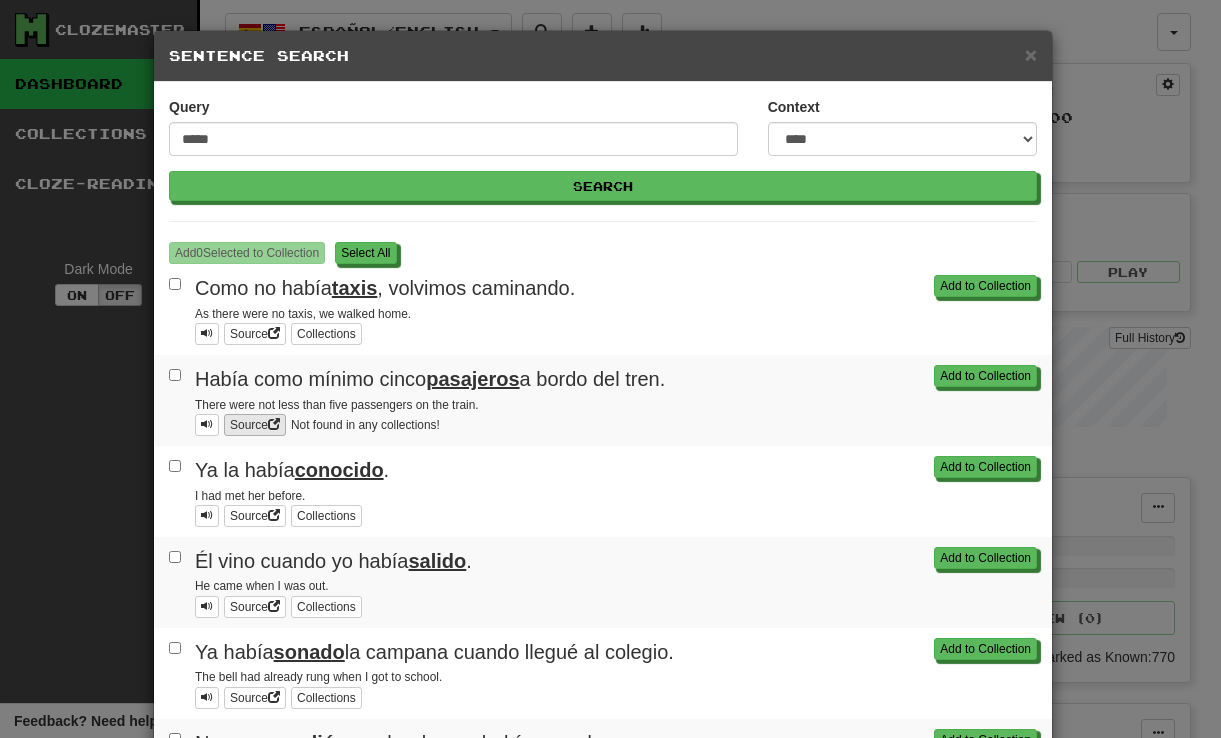 click on "Source" at bounding box center [255, 425] 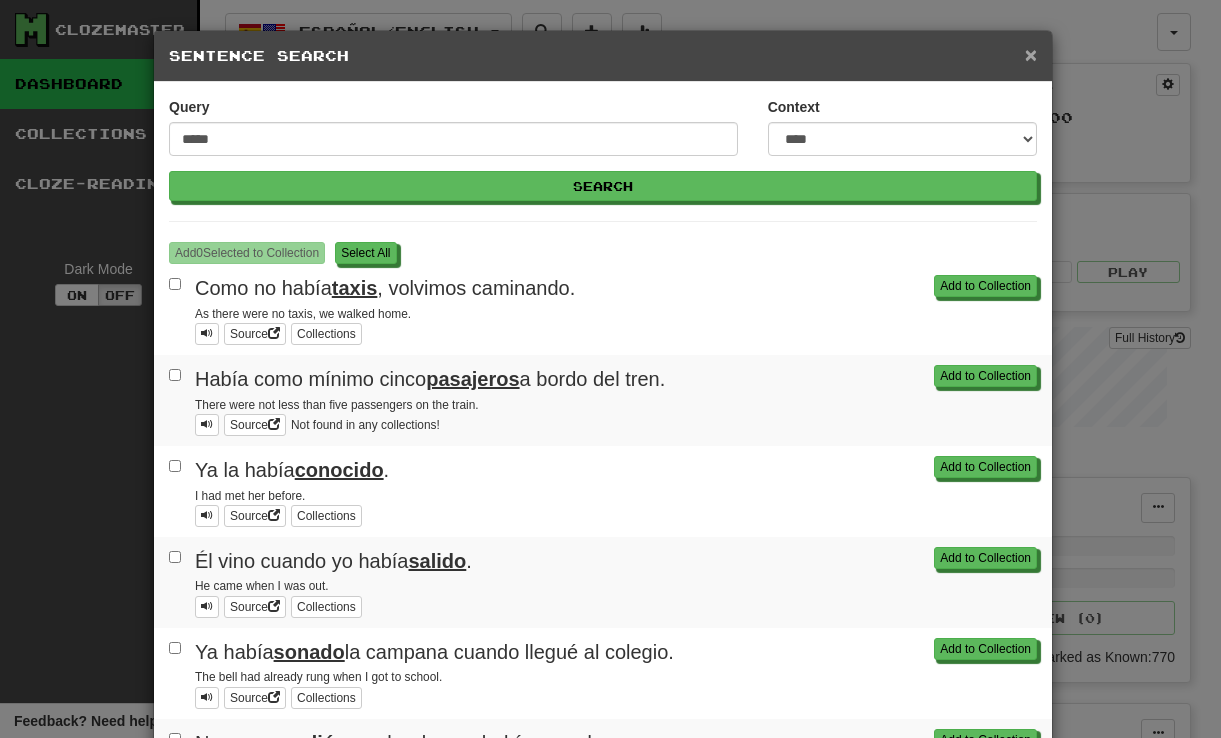 click on "×" at bounding box center [1031, 54] 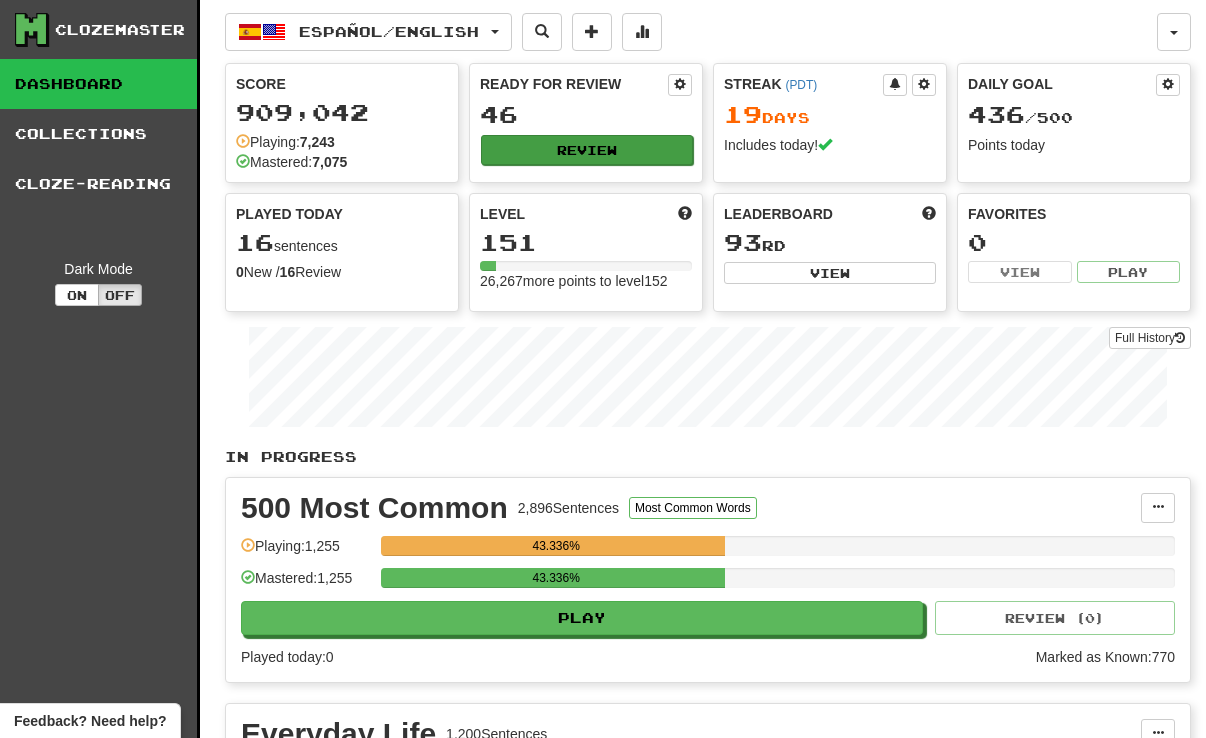 click on "Review" at bounding box center [587, 150] 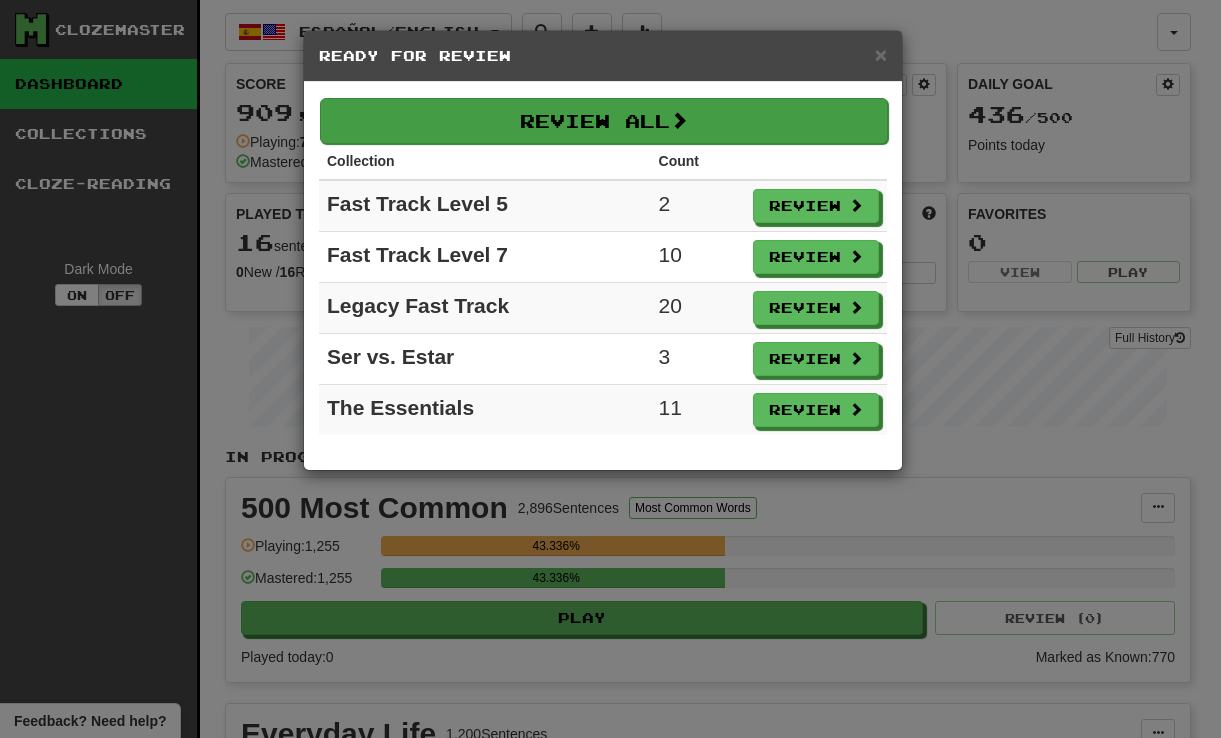click on "Review All" at bounding box center [604, 121] 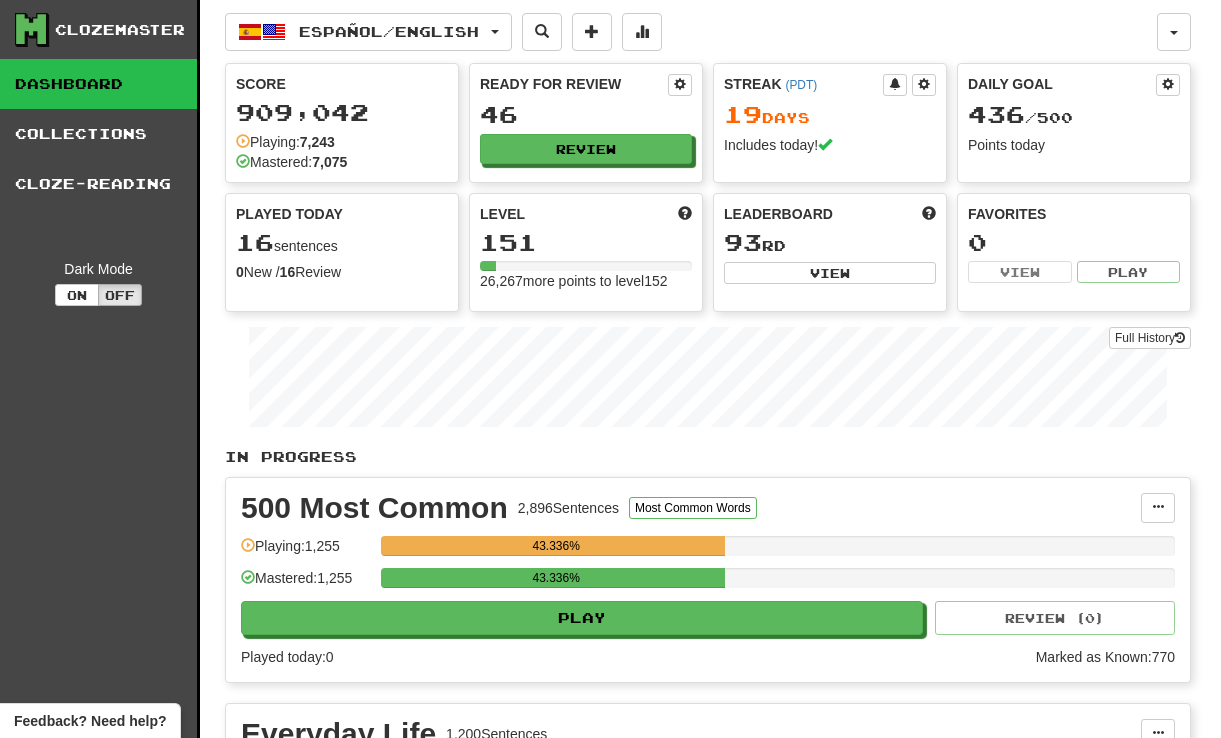 select on "********" 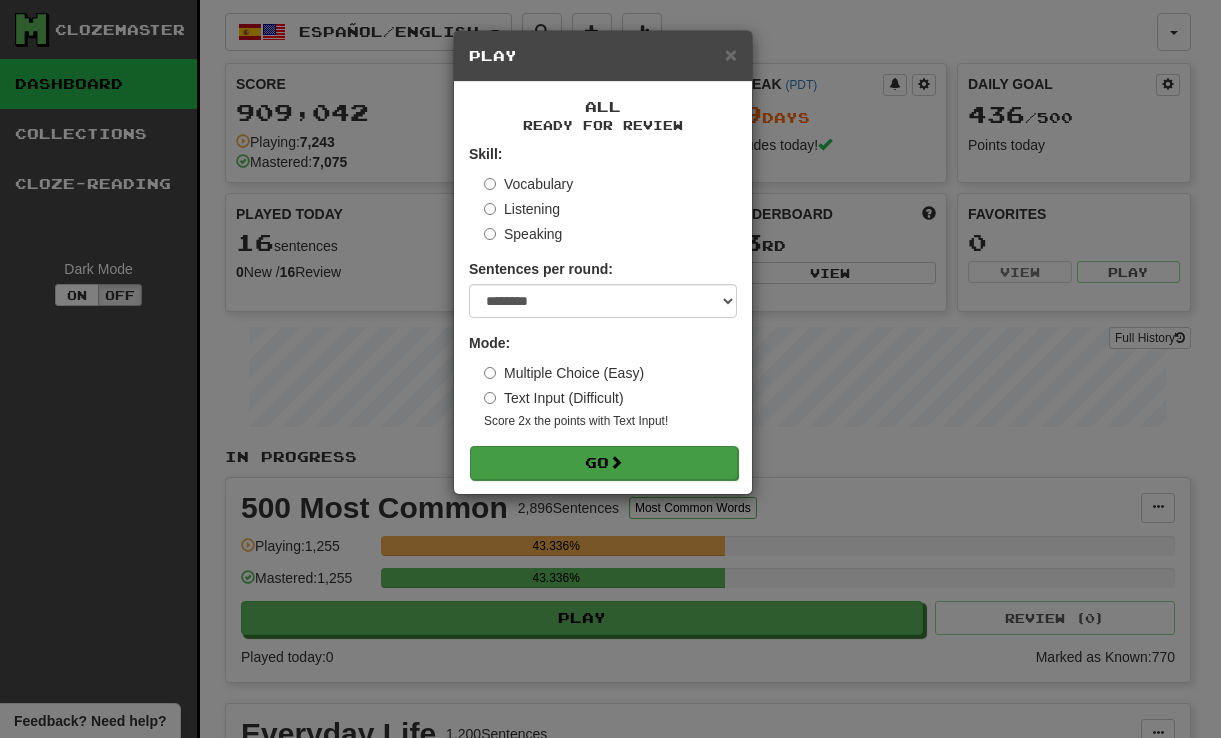 click on "Go" at bounding box center [604, 463] 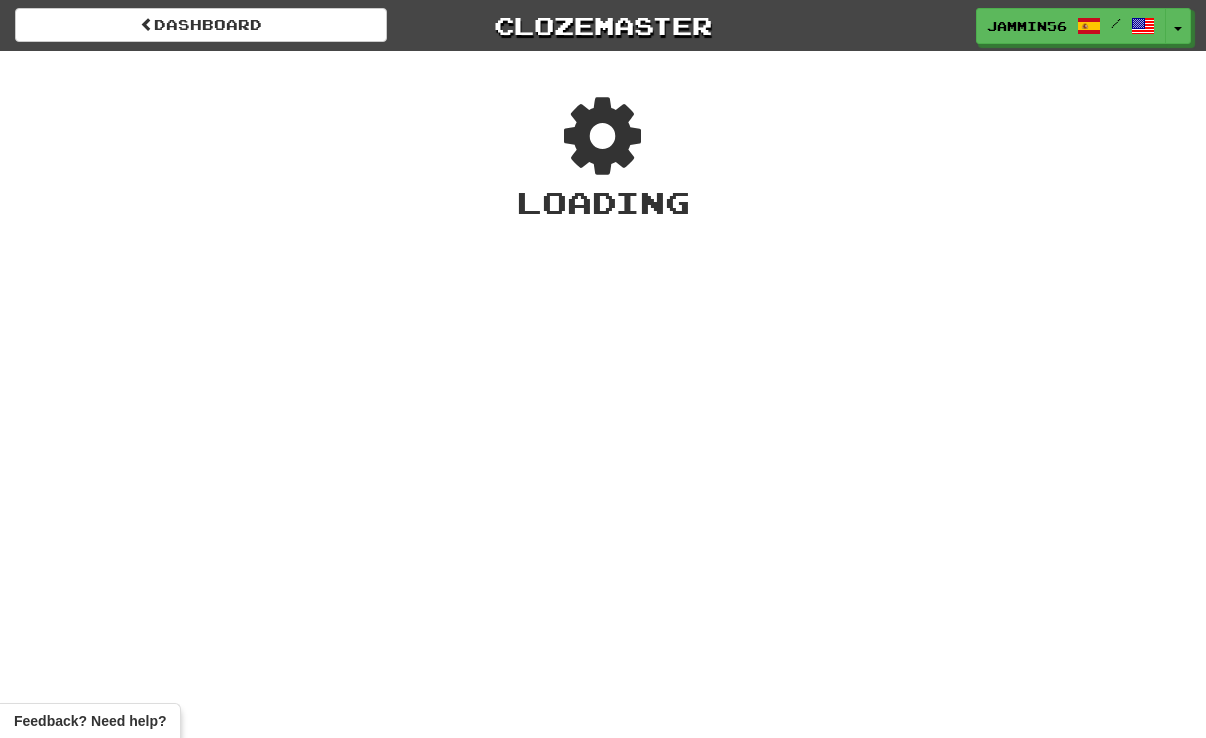 scroll, scrollTop: 0, scrollLeft: 0, axis: both 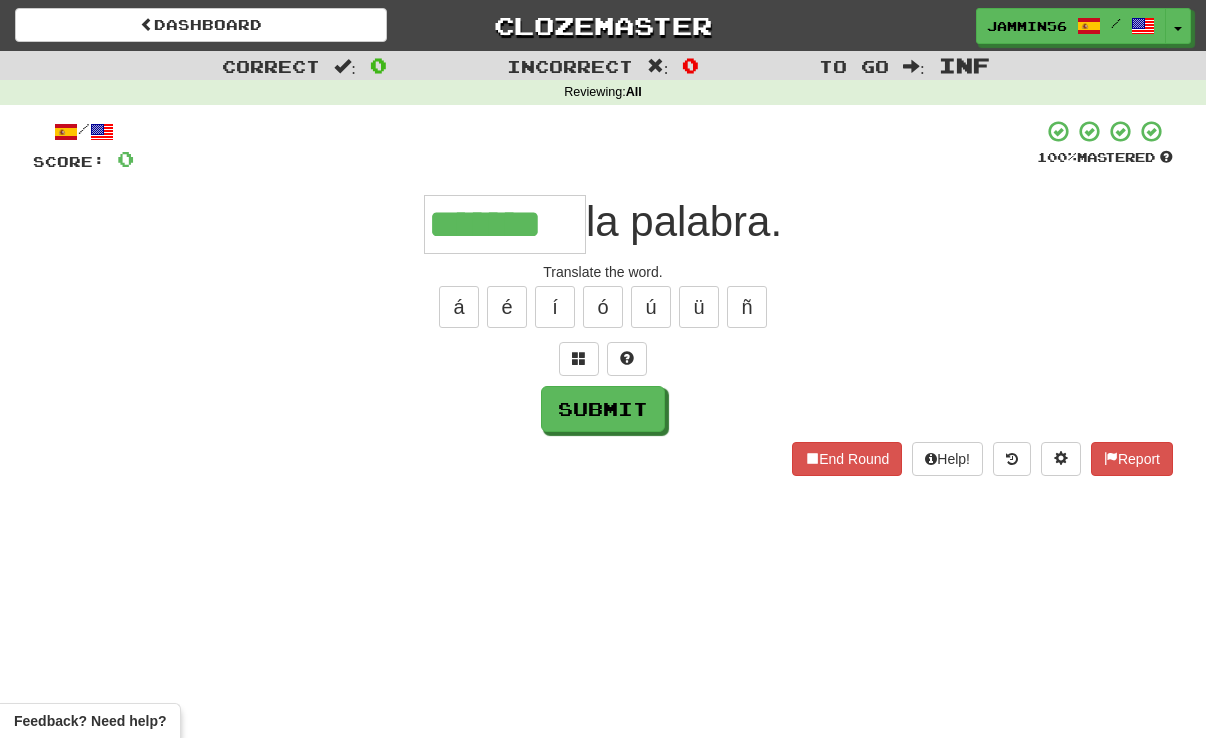 type on "*******" 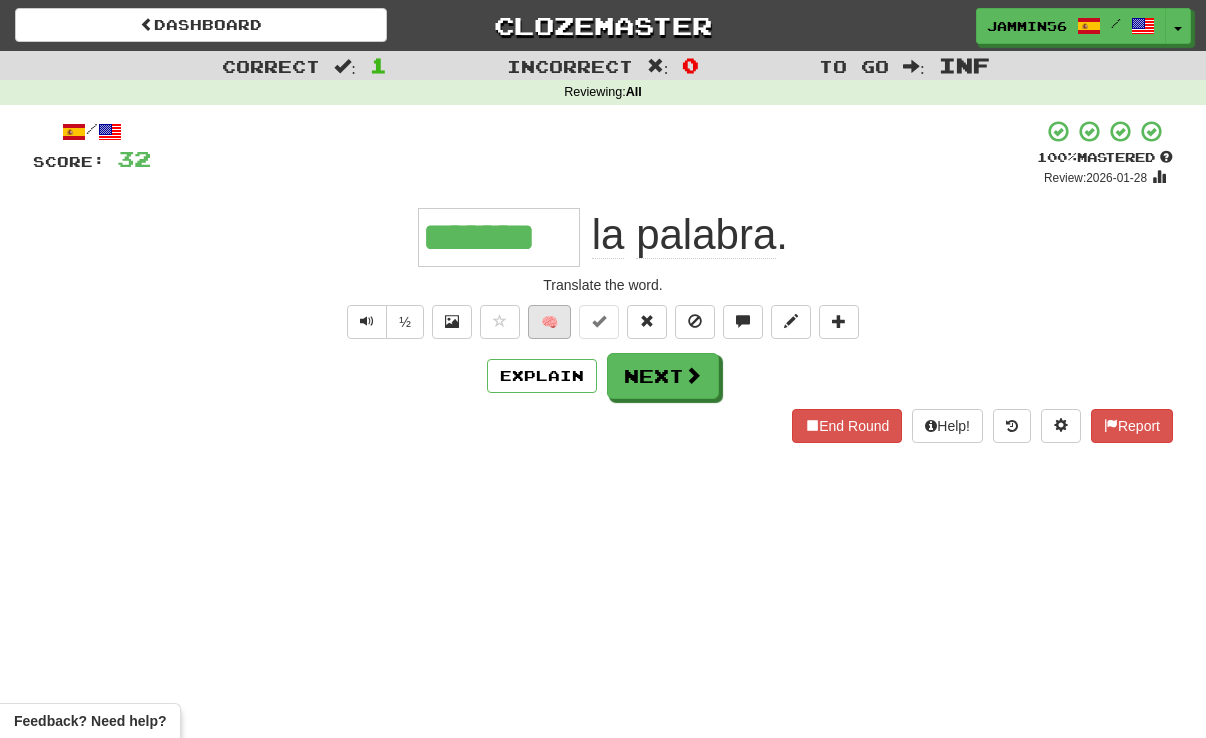 click on "🧠" at bounding box center [549, 322] 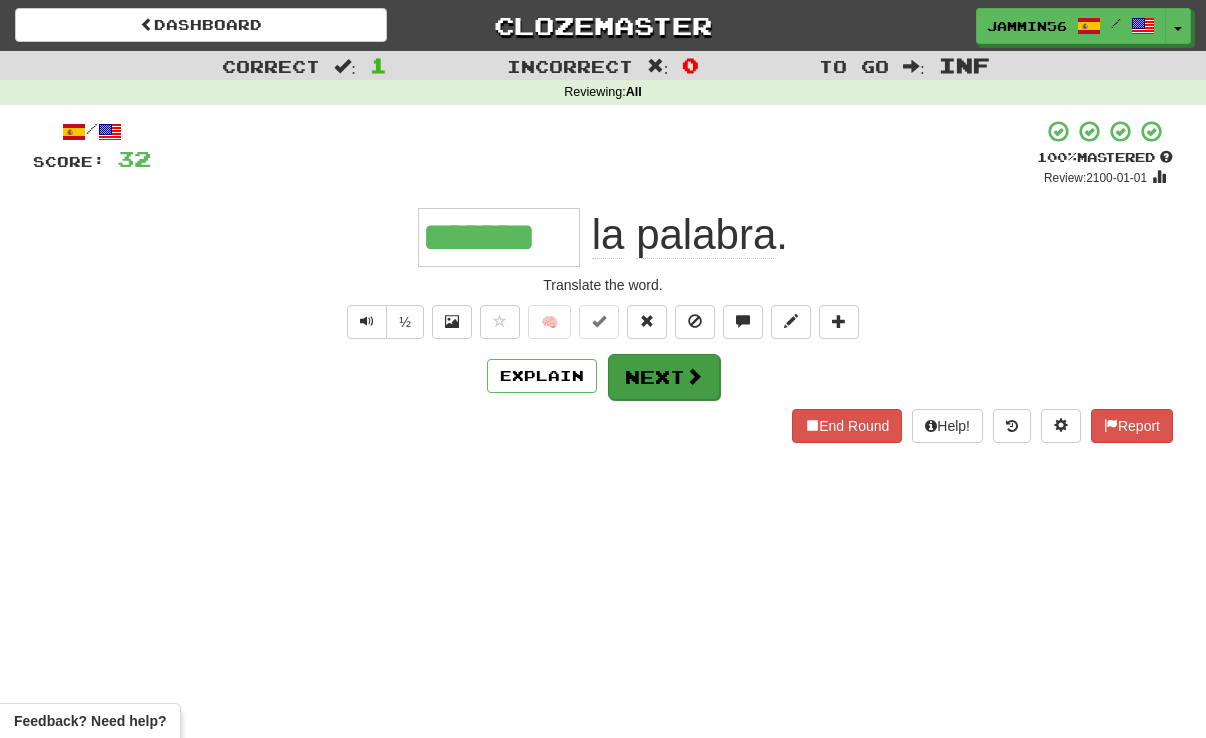 click on "Next" at bounding box center (664, 377) 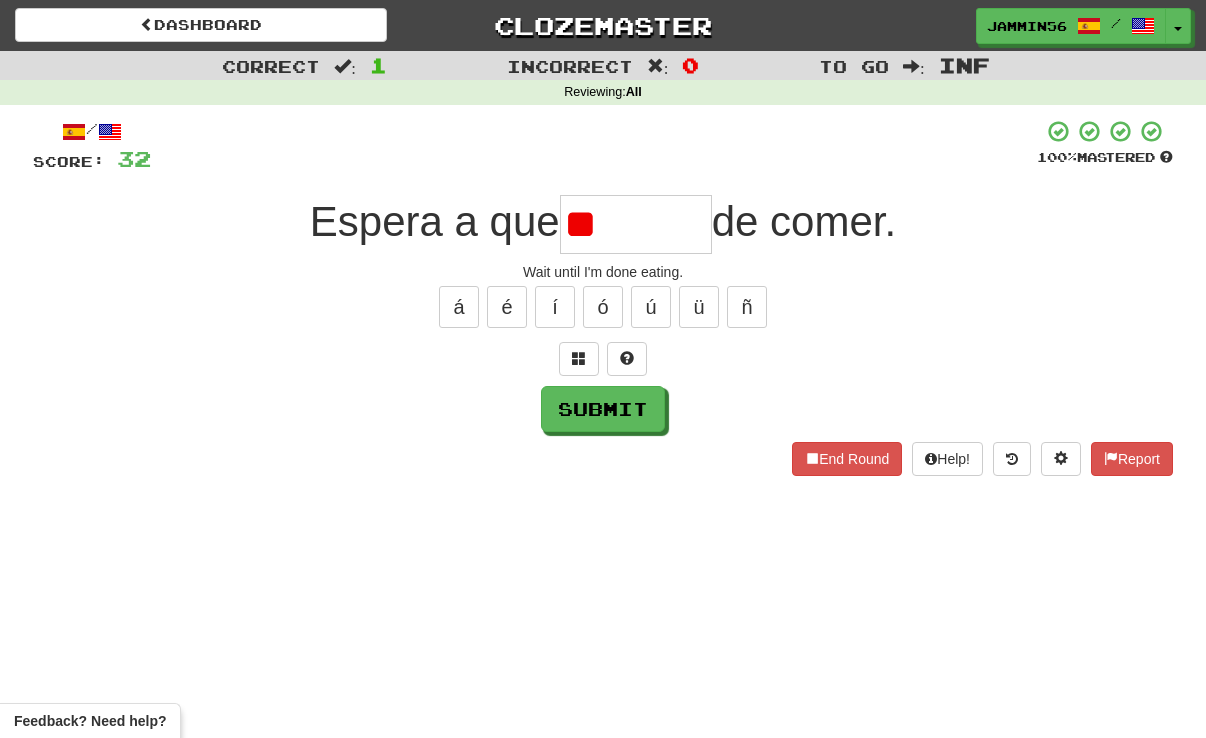 type on "*" 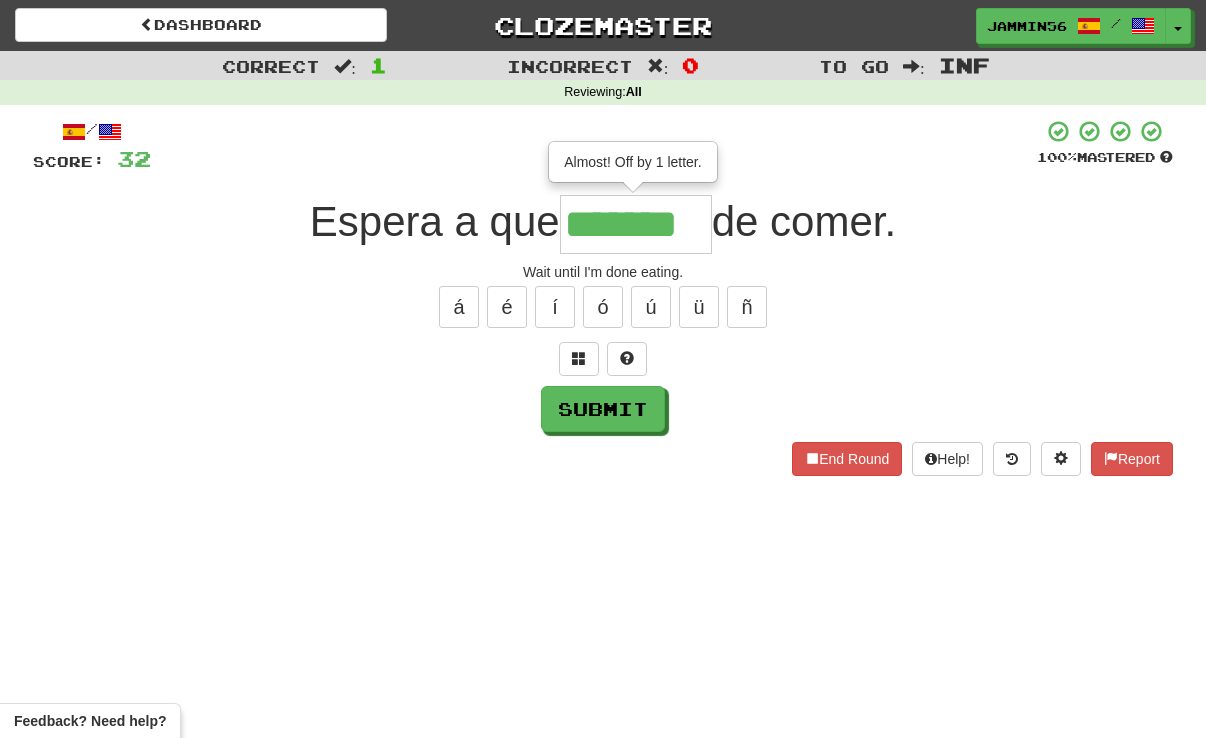 type on "*******" 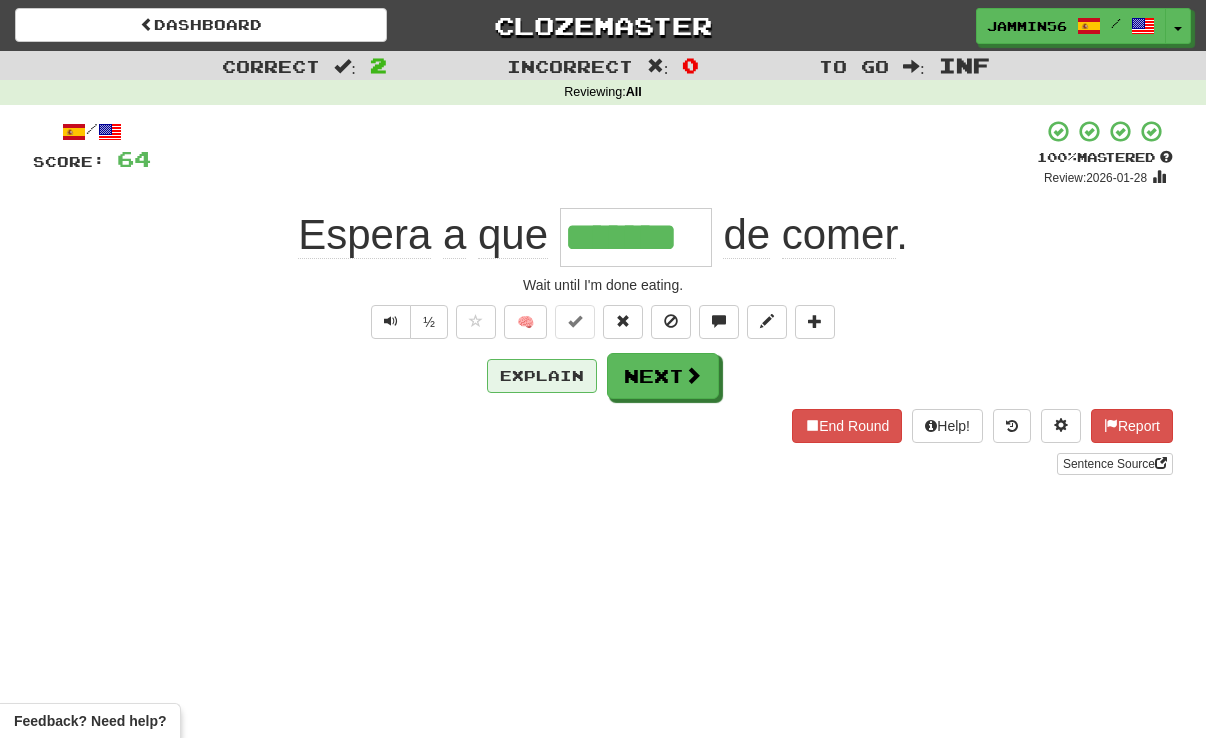 click on "Explain" at bounding box center [542, 376] 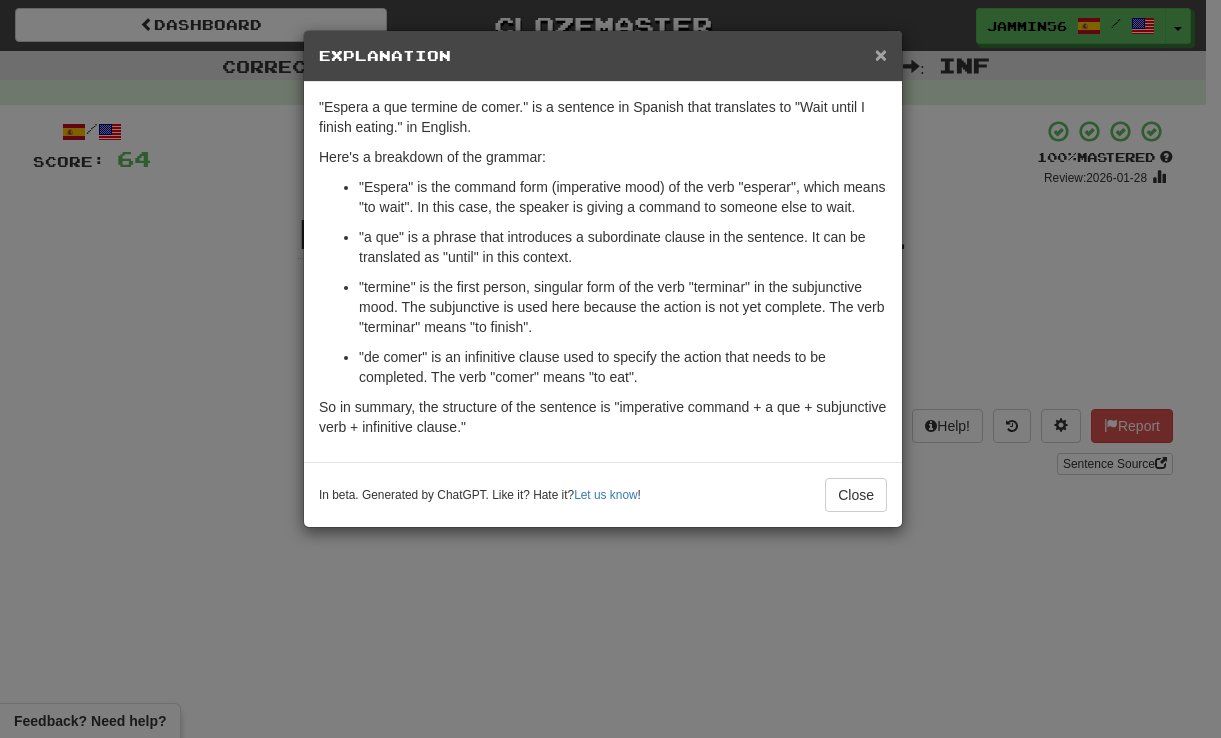 click on "×" at bounding box center [881, 54] 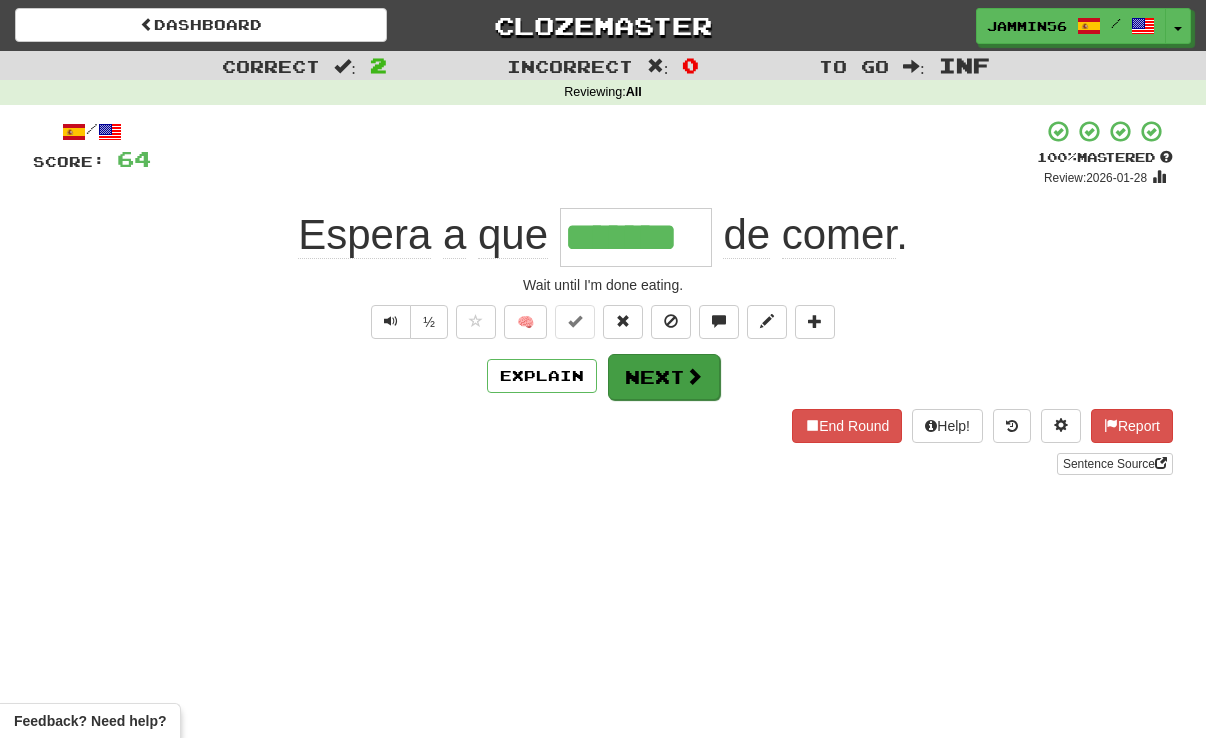 click on "Next" at bounding box center (664, 377) 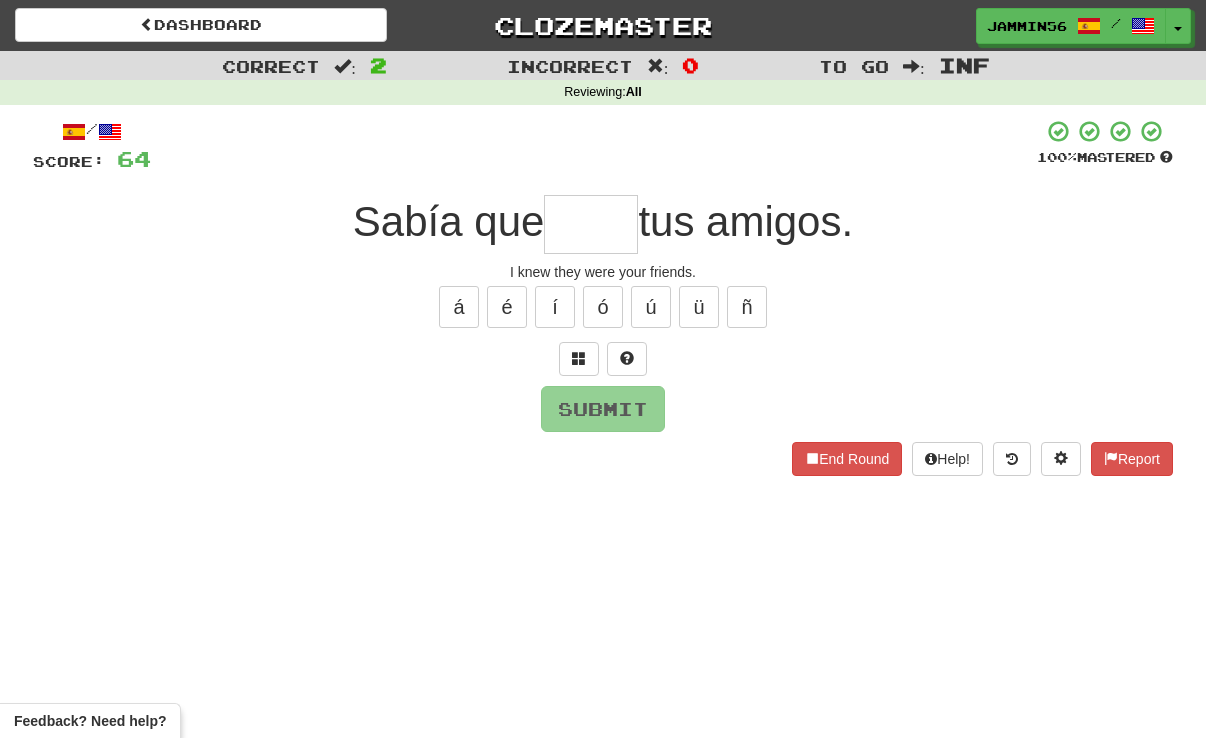 type on "*" 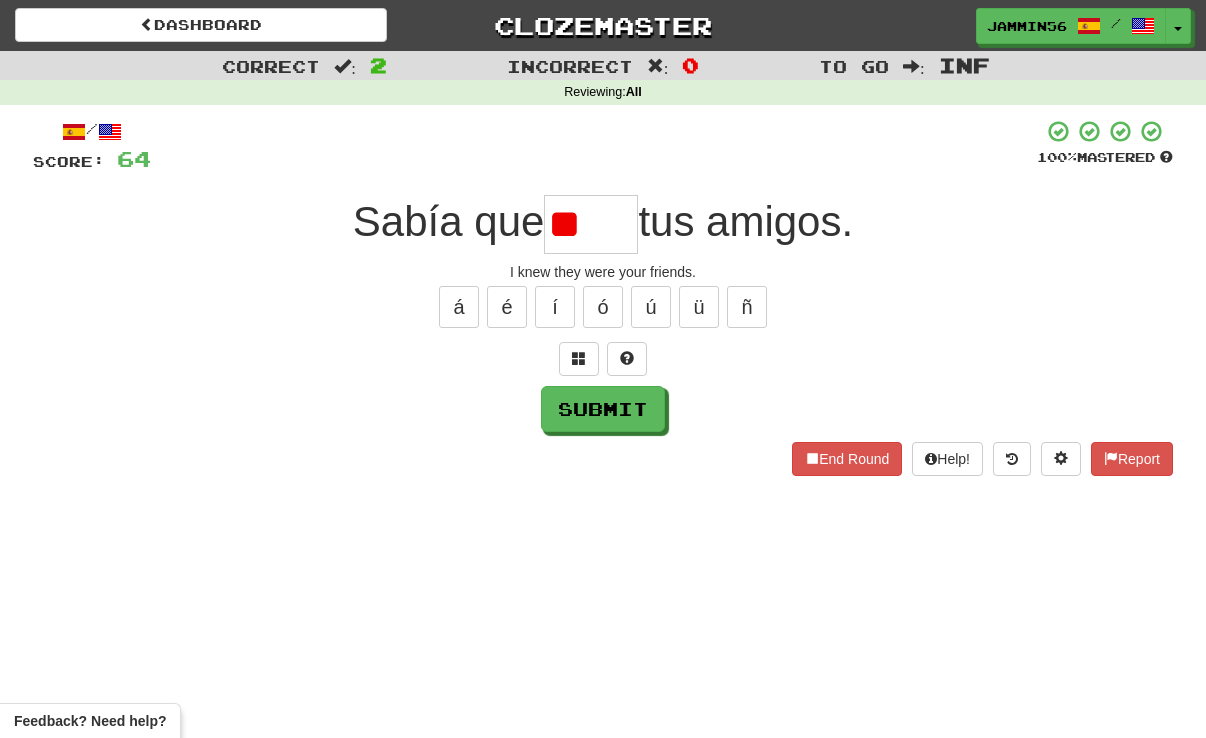 type on "*" 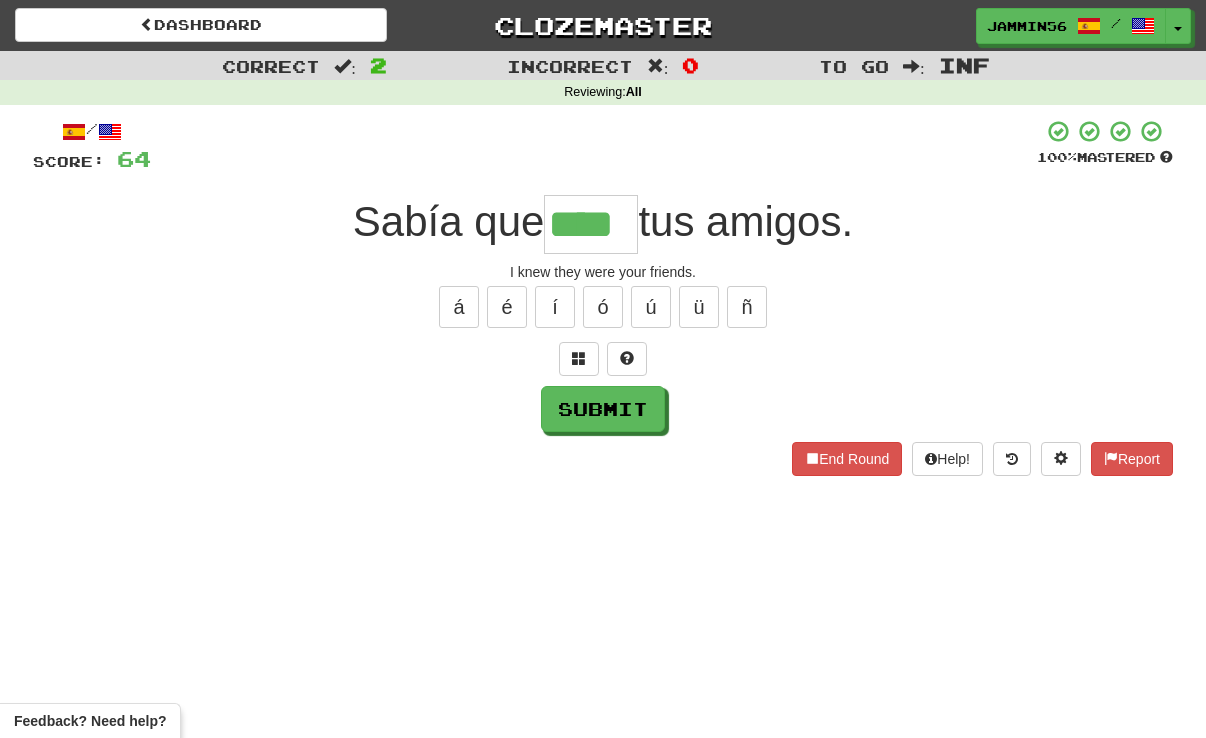 type on "****" 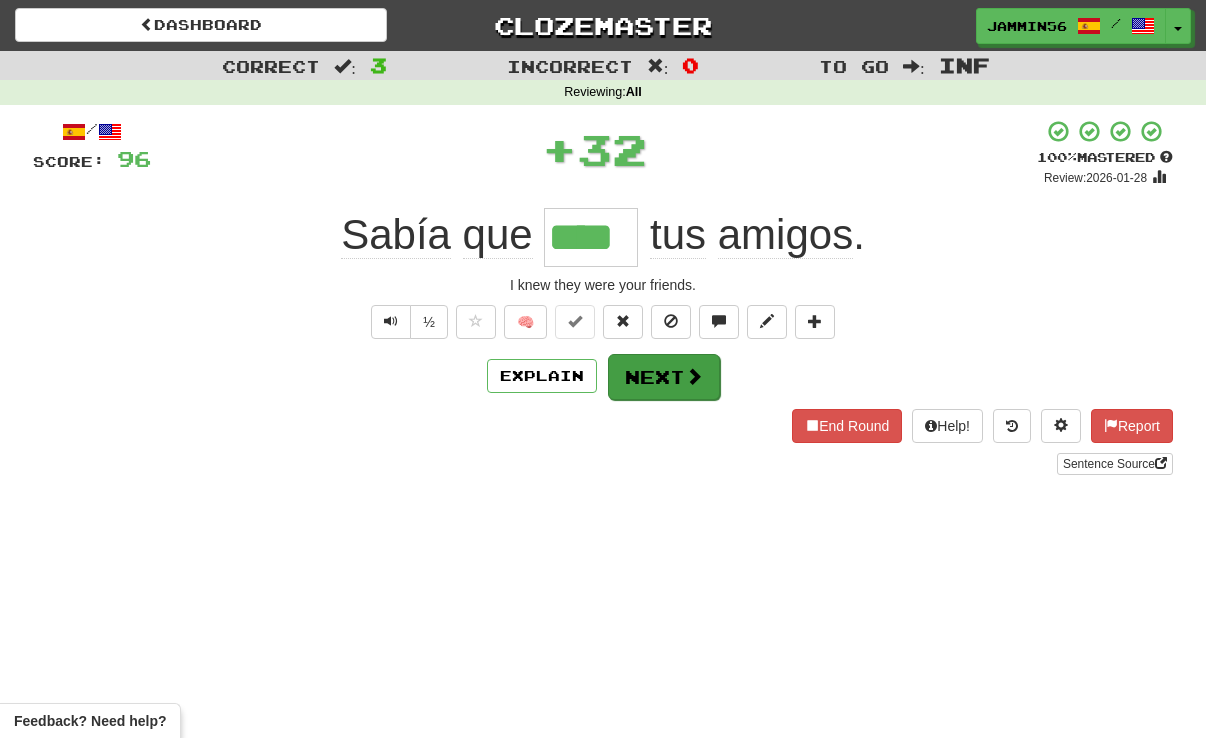 click on "Next" at bounding box center [664, 377] 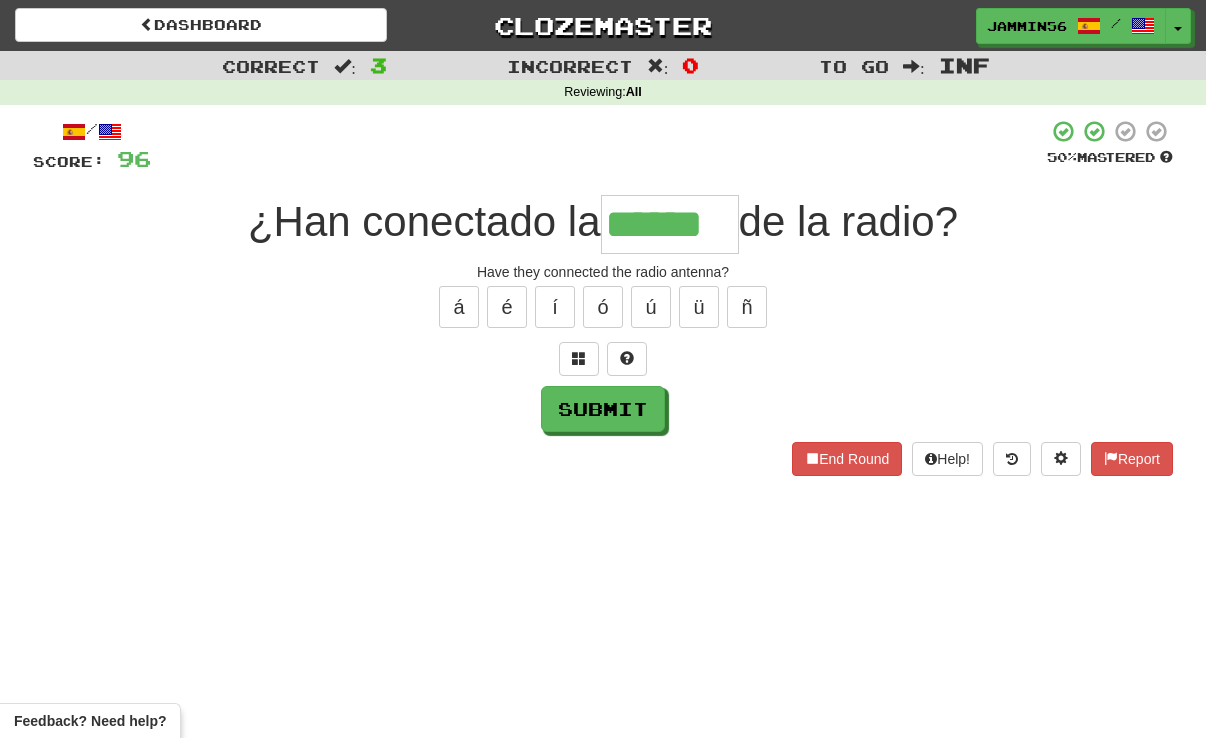 type on "******" 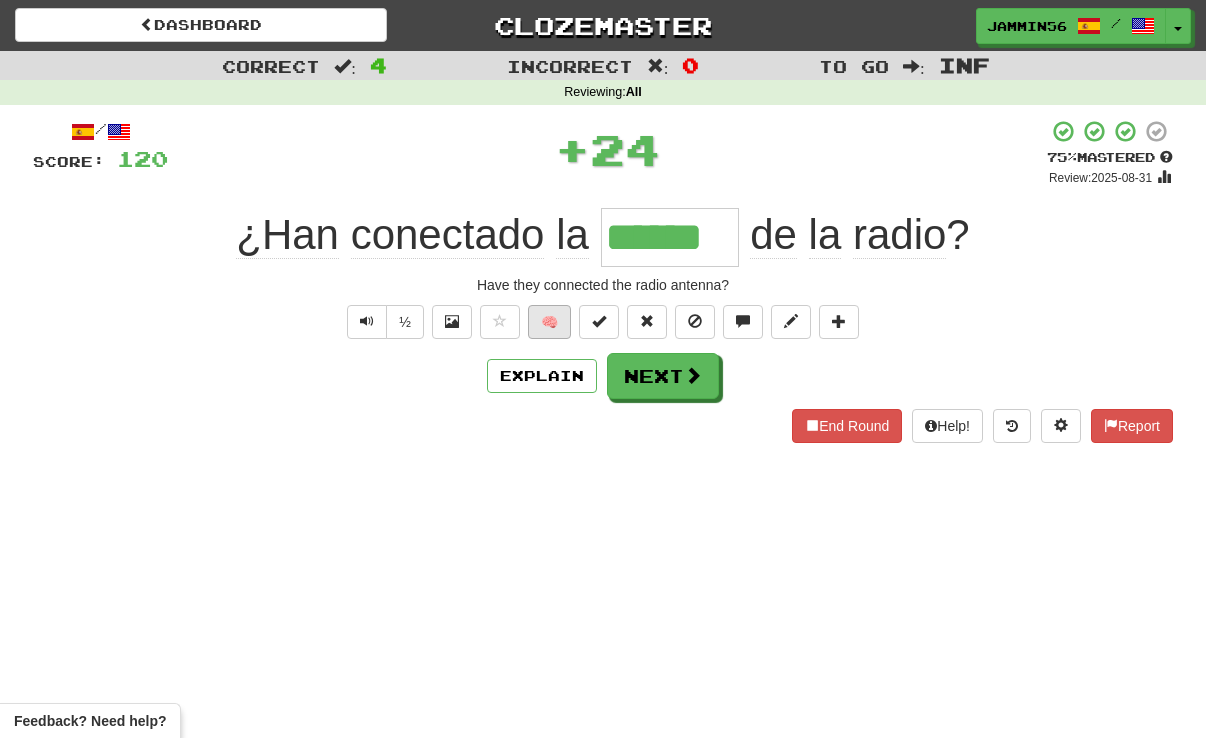 click on "🧠" at bounding box center [549, 322] 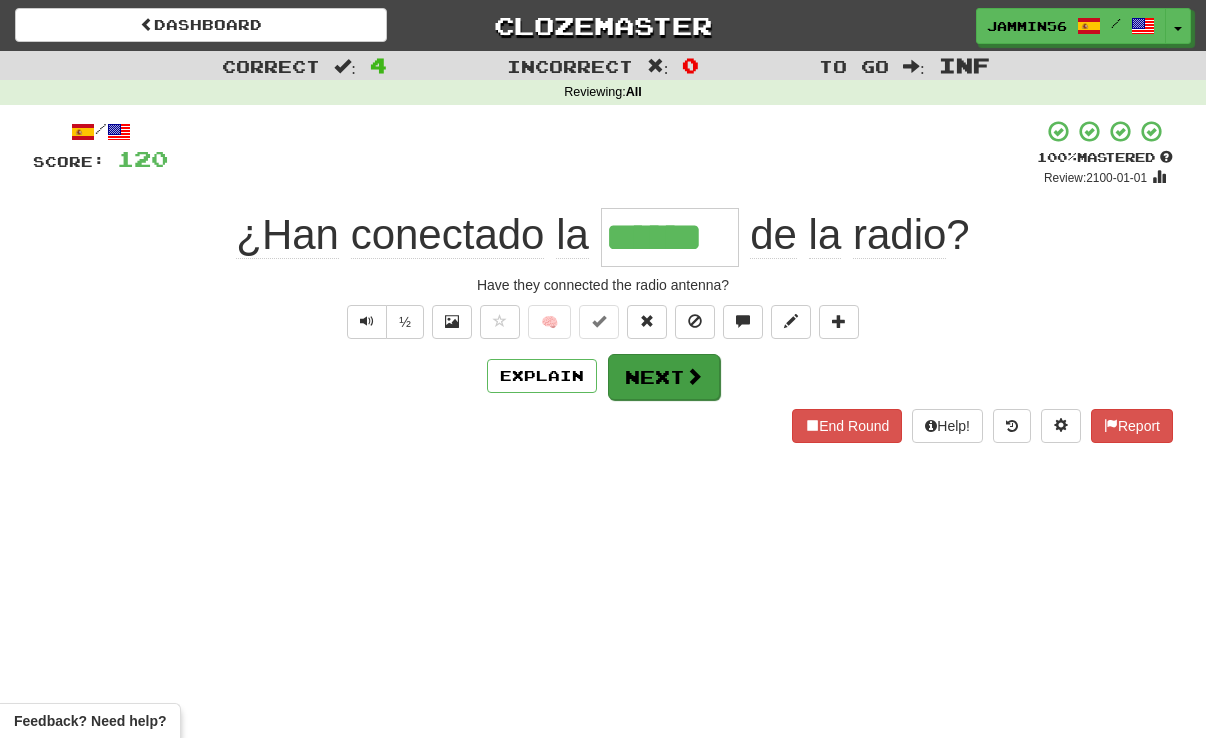 click on "Next" at bounding box center (664, 377) 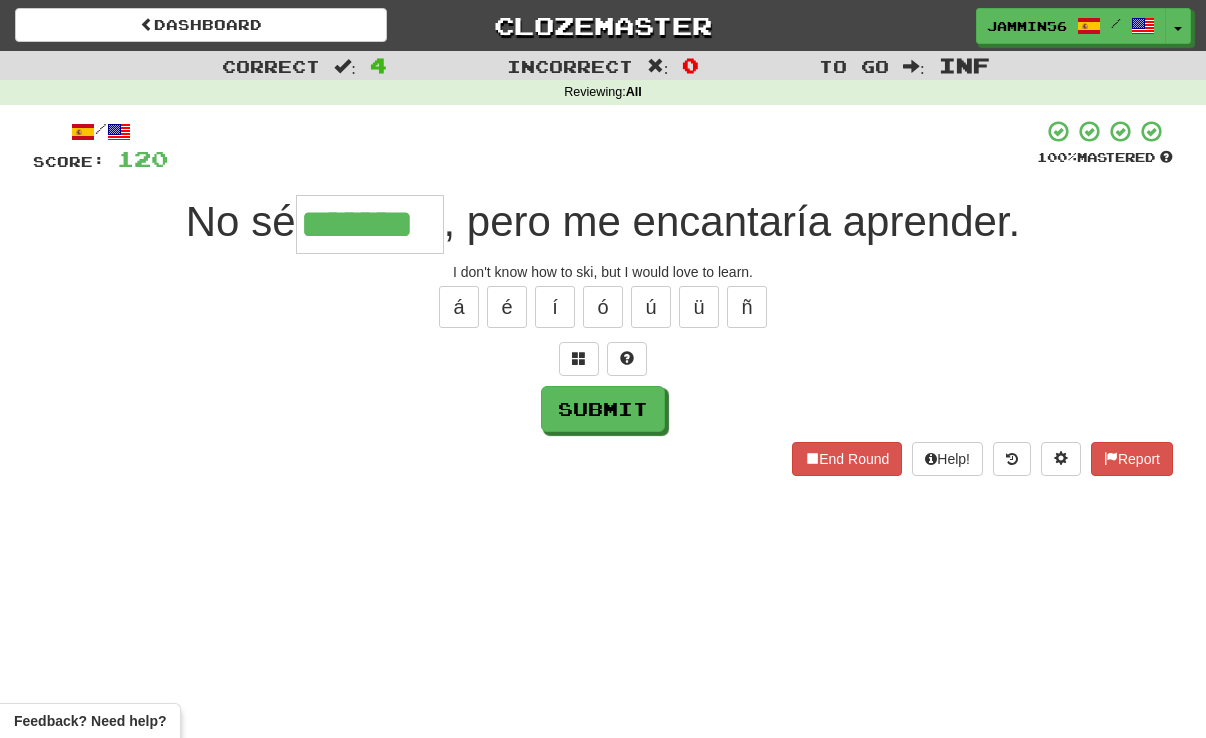 type on "*******" 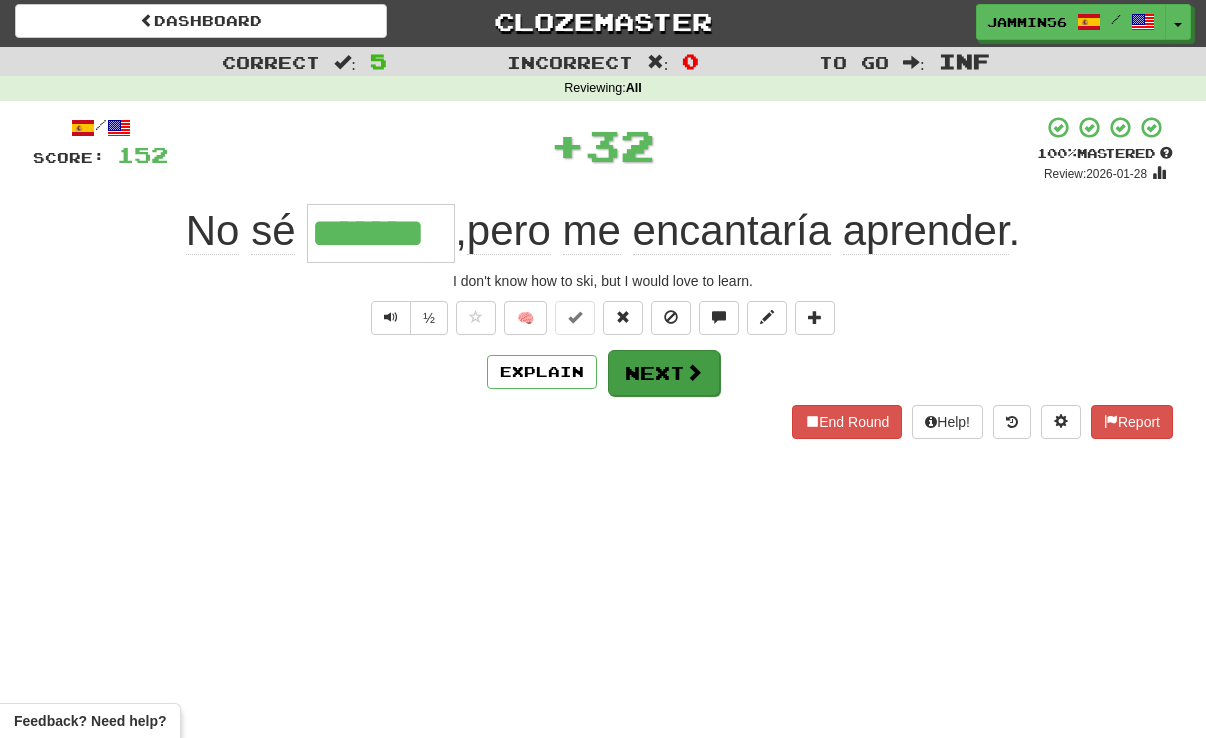 scroll, scrollTop: 8, scrollLeft: 0, axis: vertical 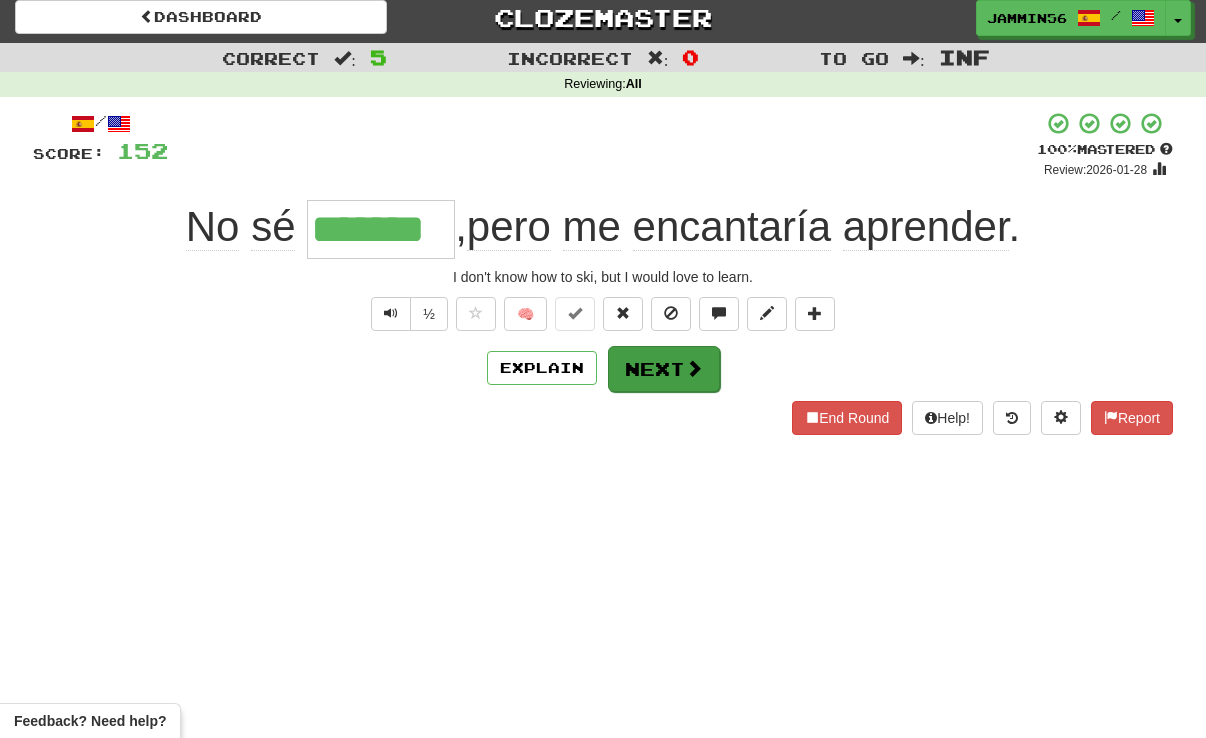 click on "Next" at bounding box center (664, 369) 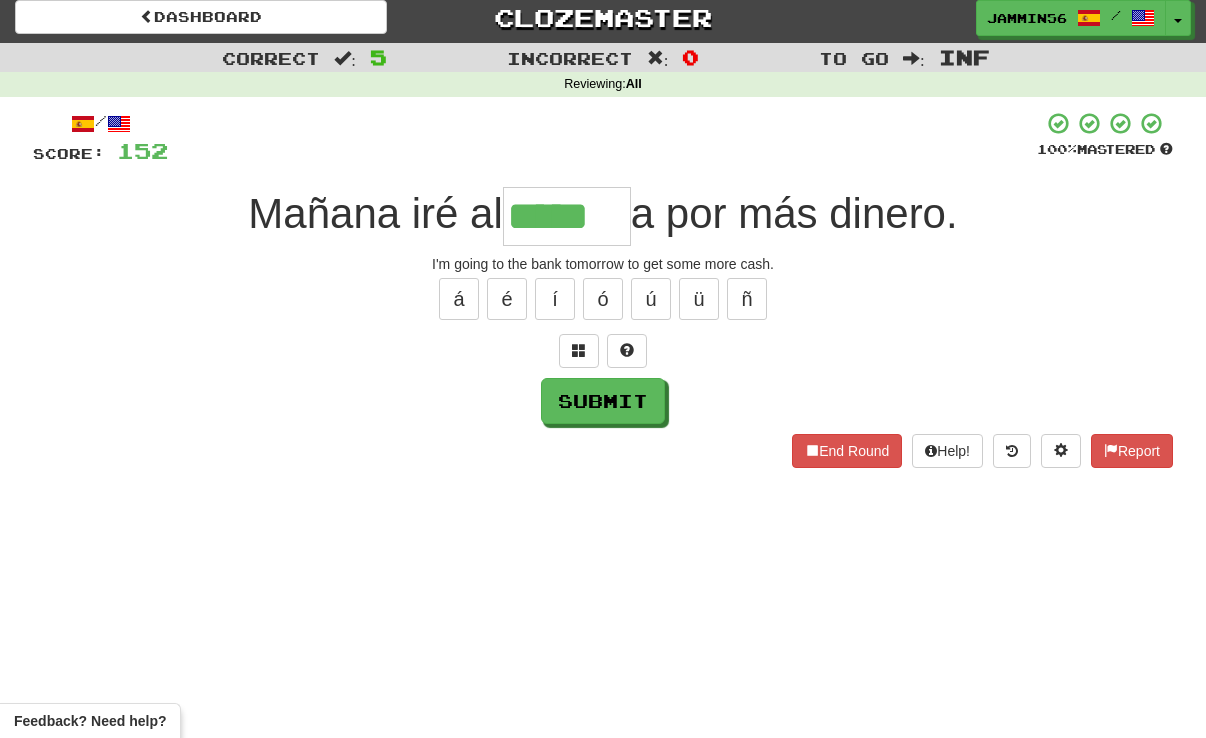 type on "*****" 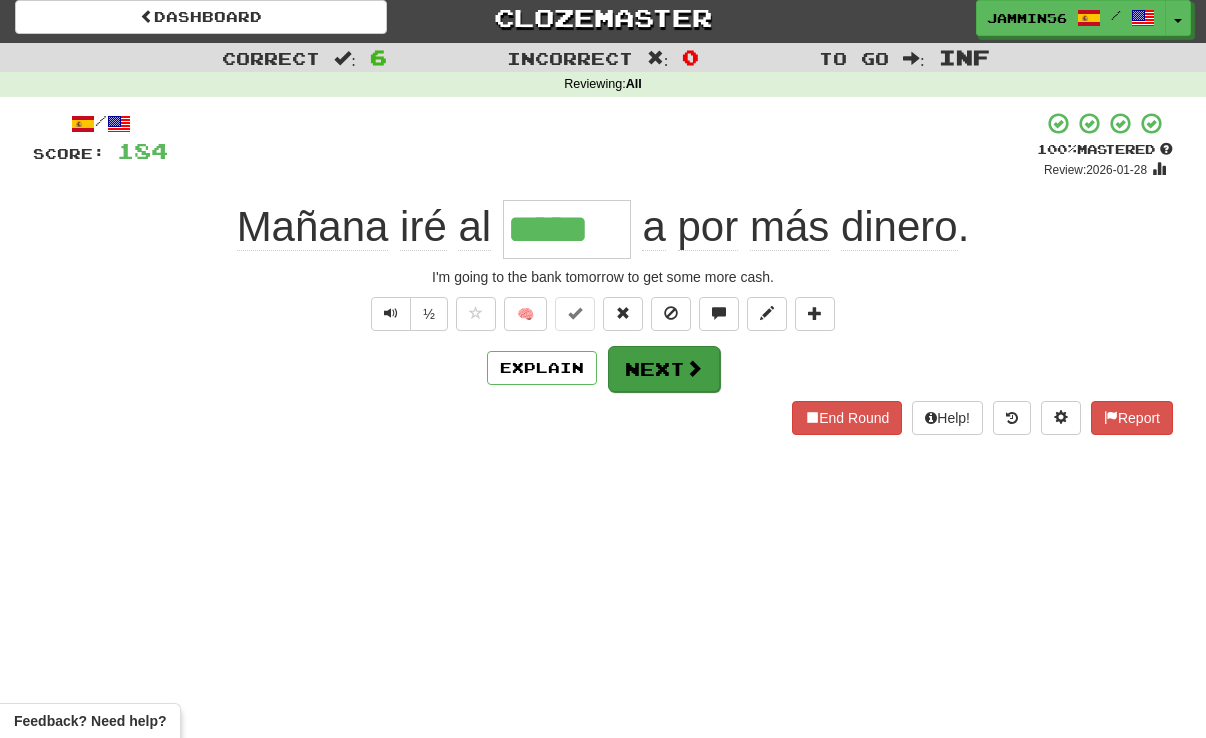 click on "Next" at bounding box center (664, 369) 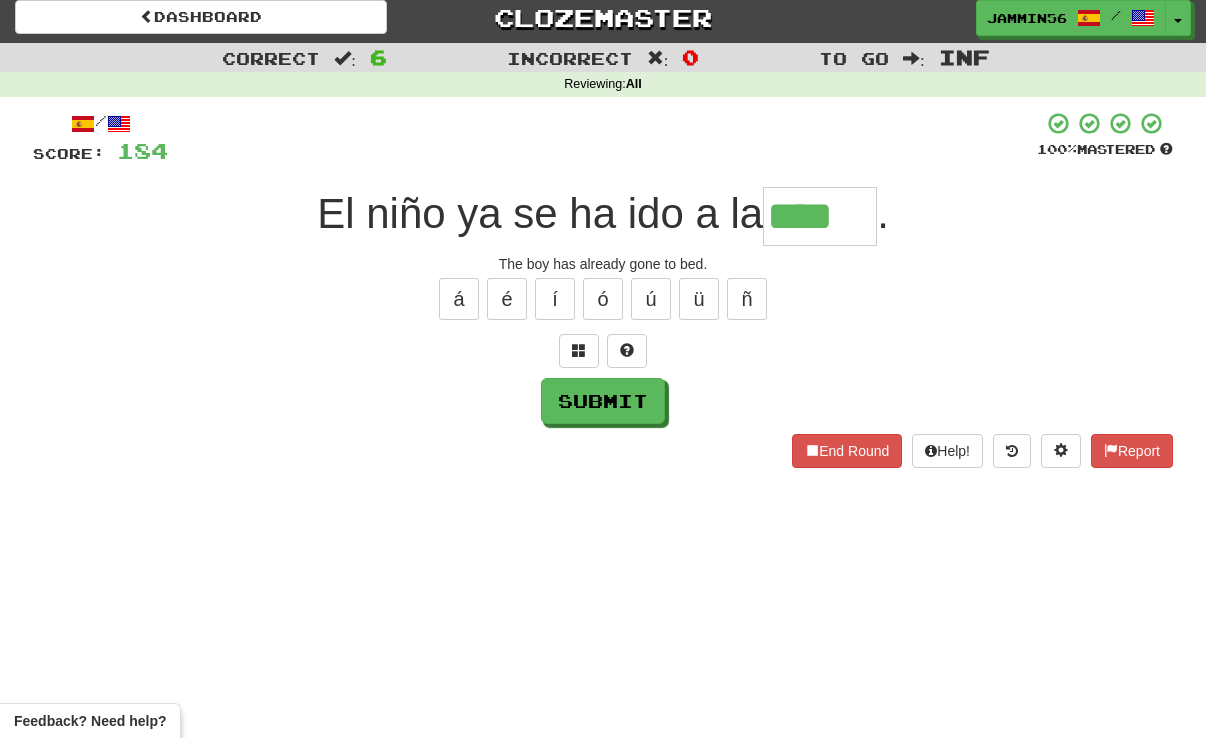 type on "****" 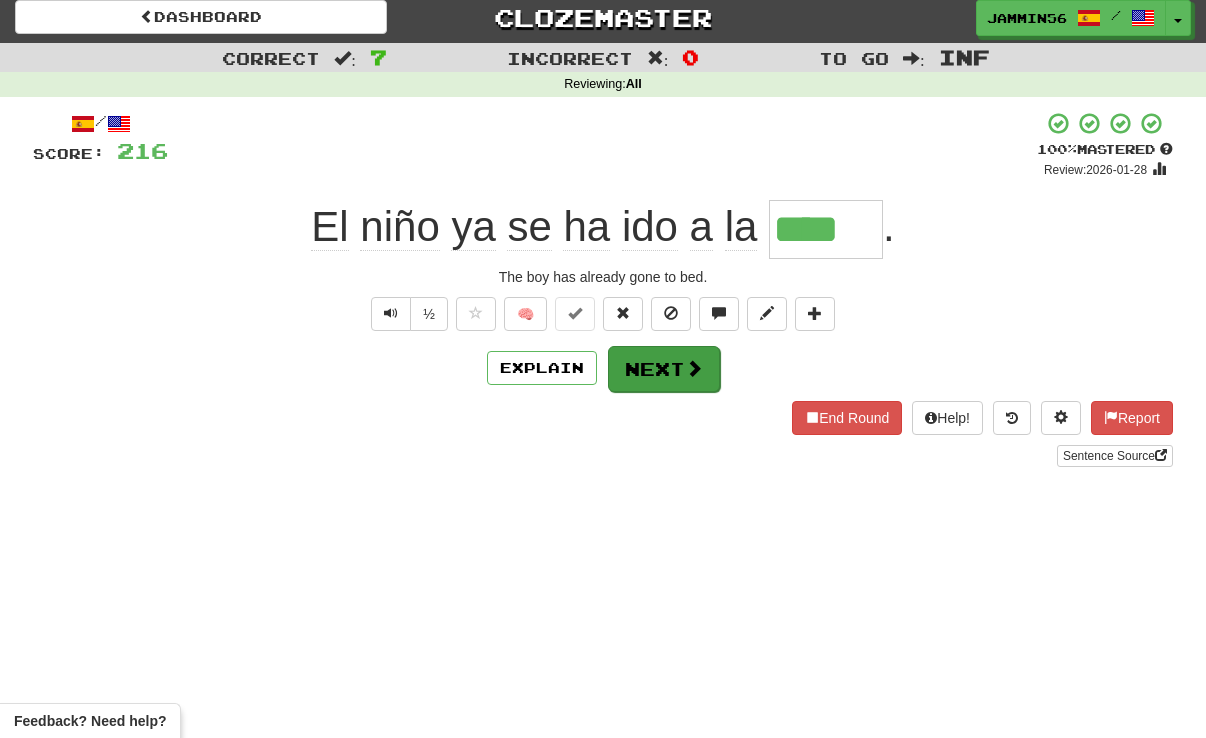 click at bounding box center (694, 368) 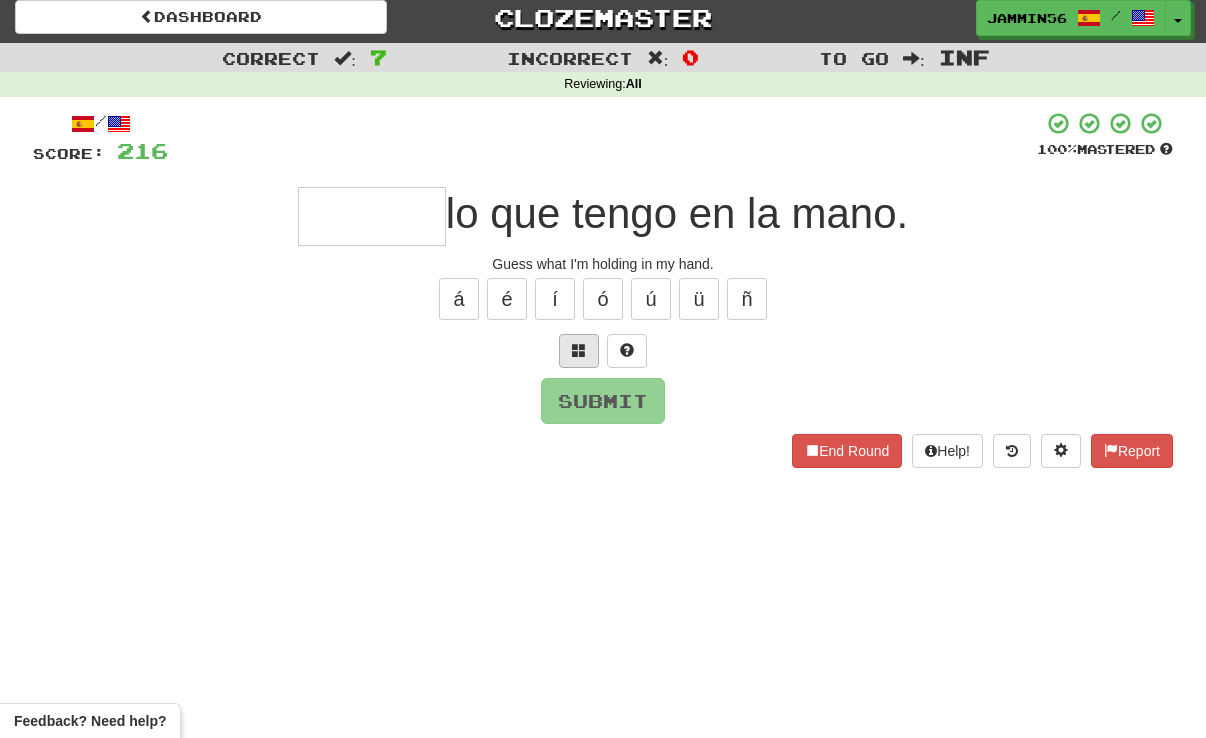 click at bounding box center (579, 351) 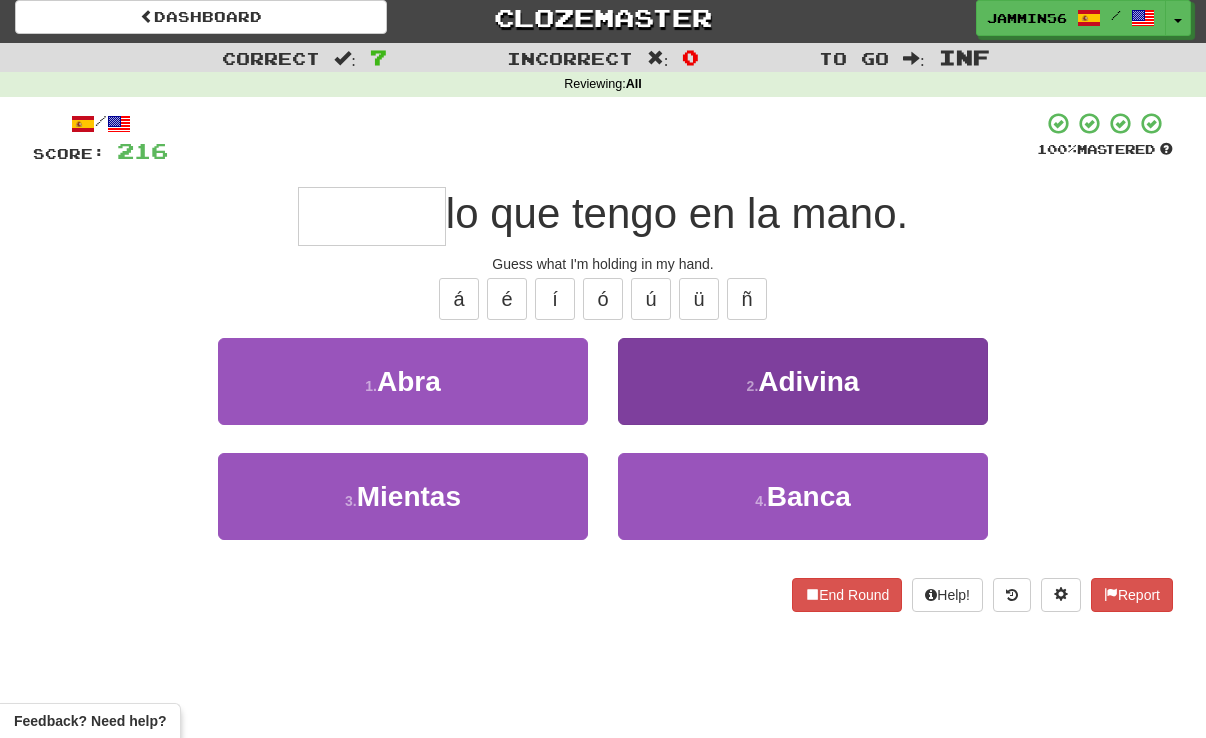 click on "2 .  Adivina" at bounding box center (803, 381) 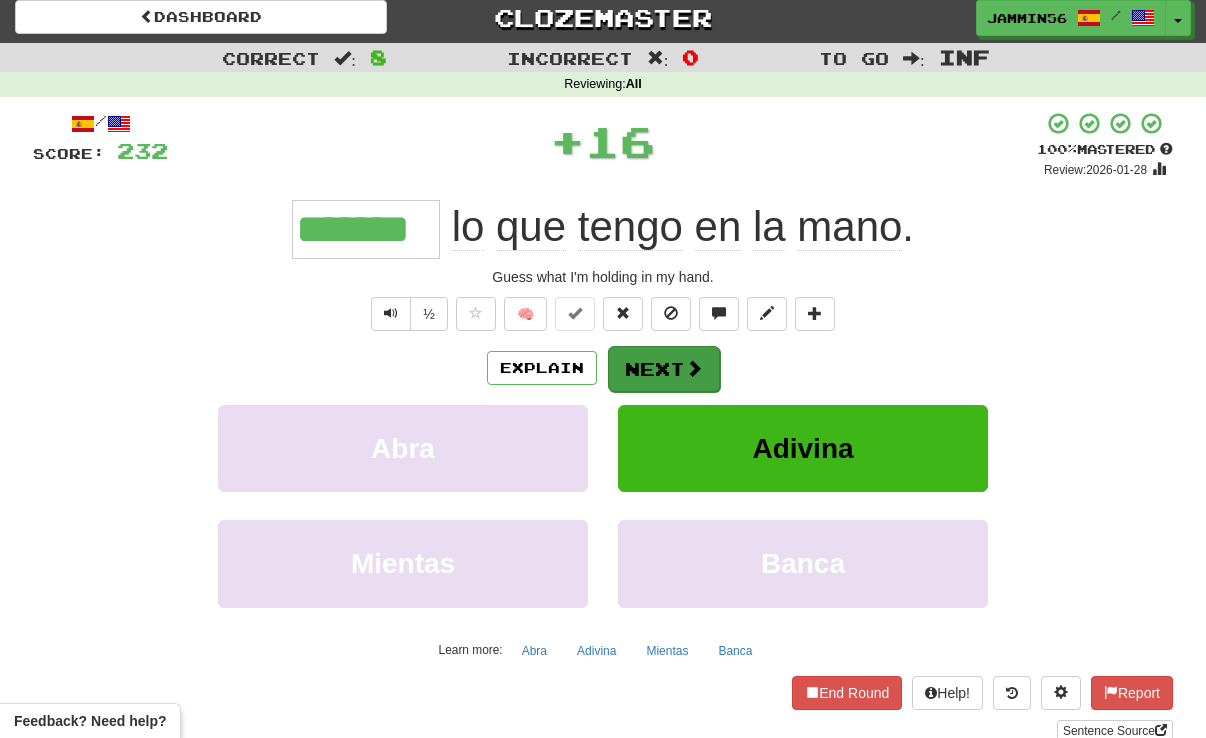 click at bounding box center (694, 368) 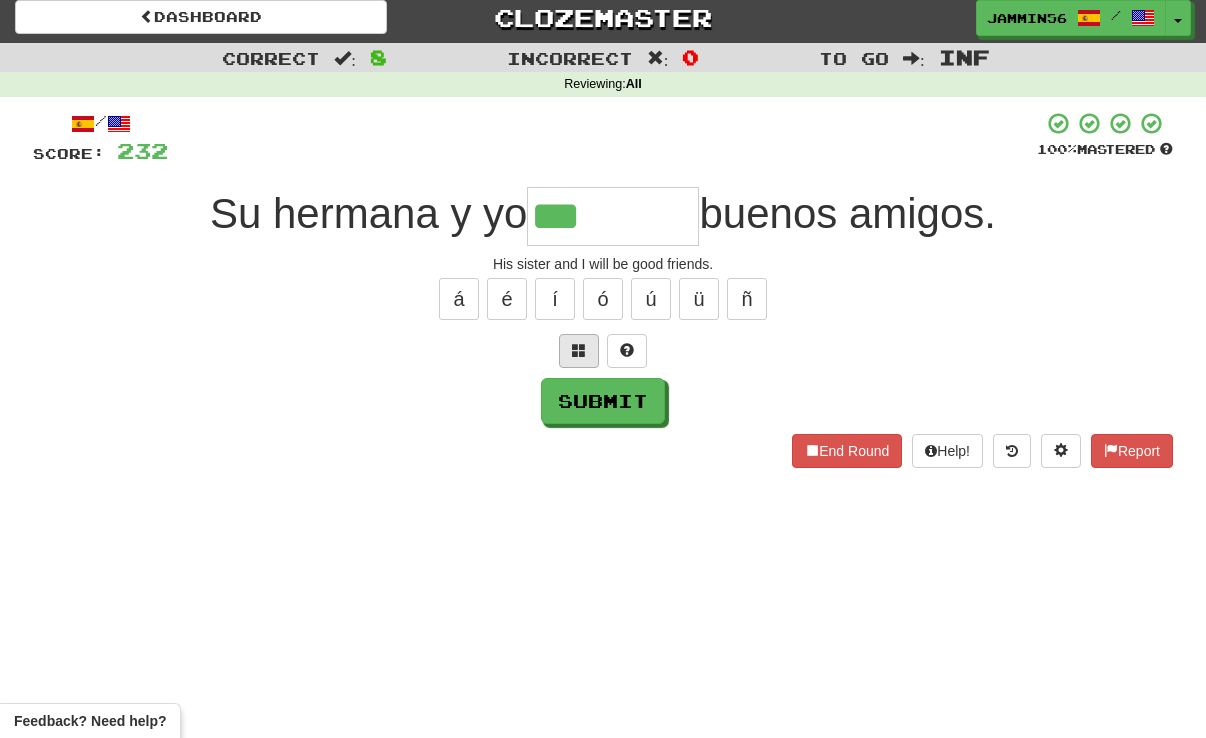 click at bounding box center [579, 350] 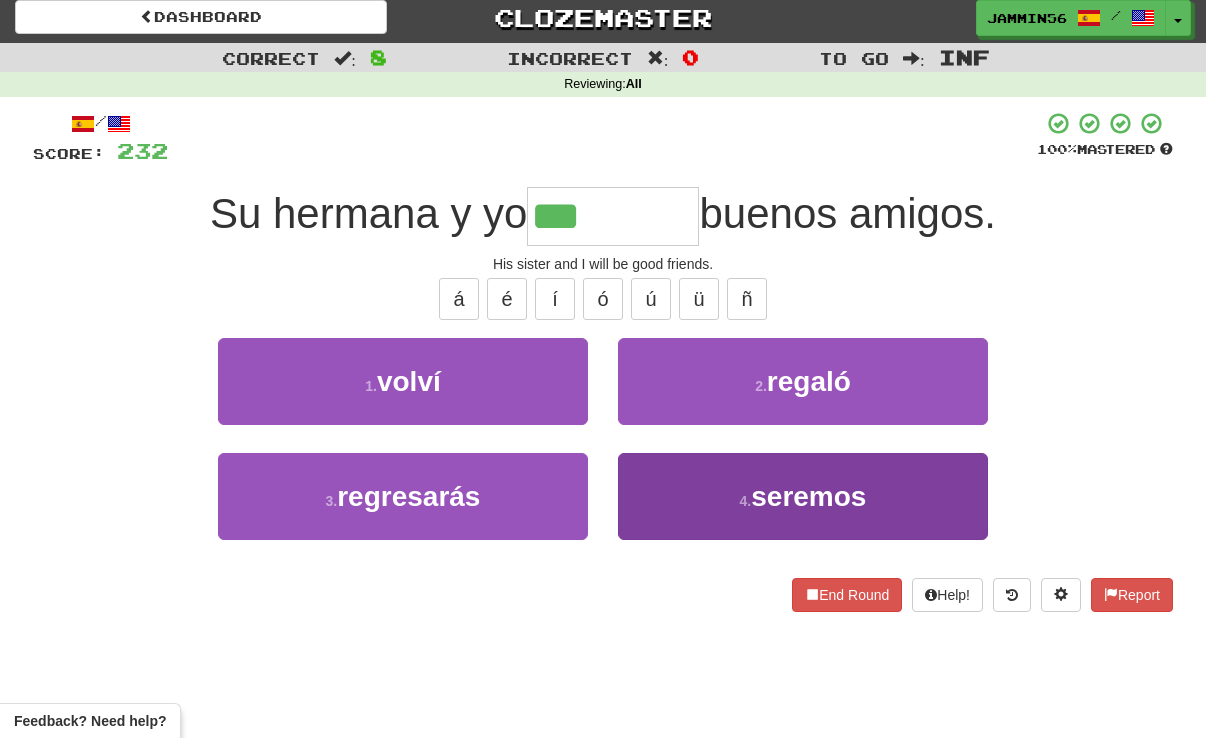 click on "4 .  seremos" at bounding box center [803, 496] 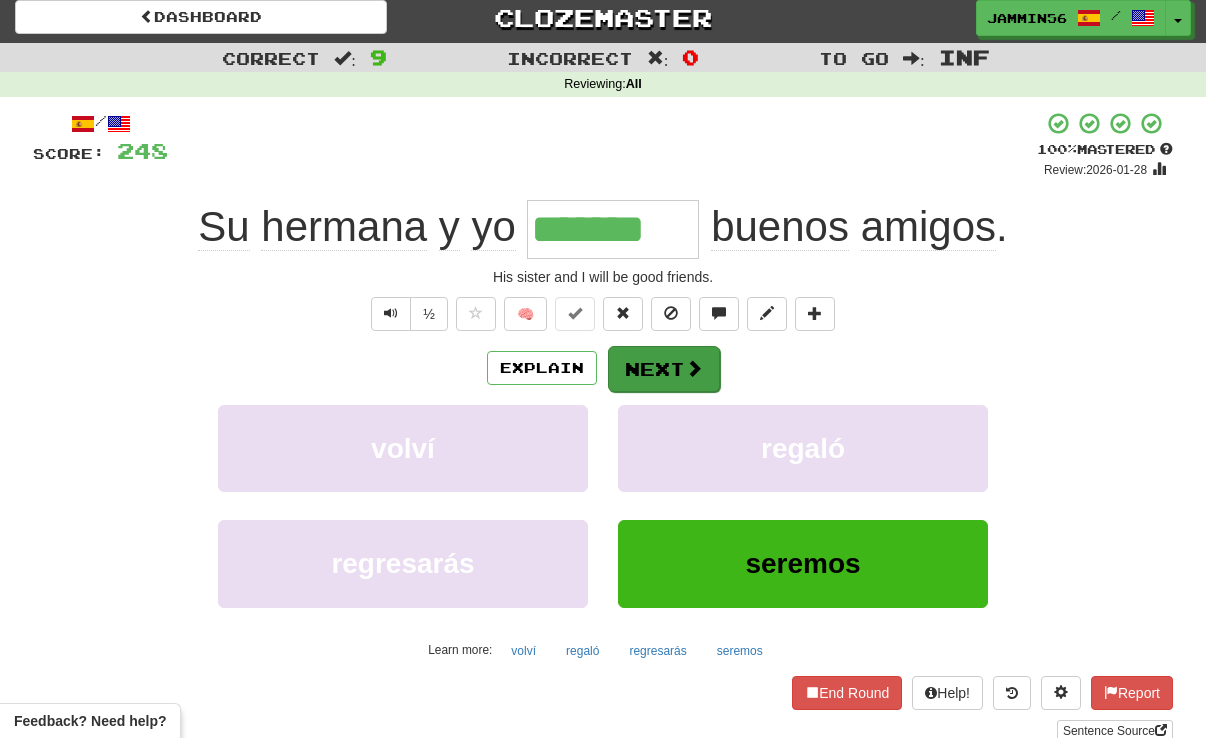 click on "Next" at bounding box center [664, 369] 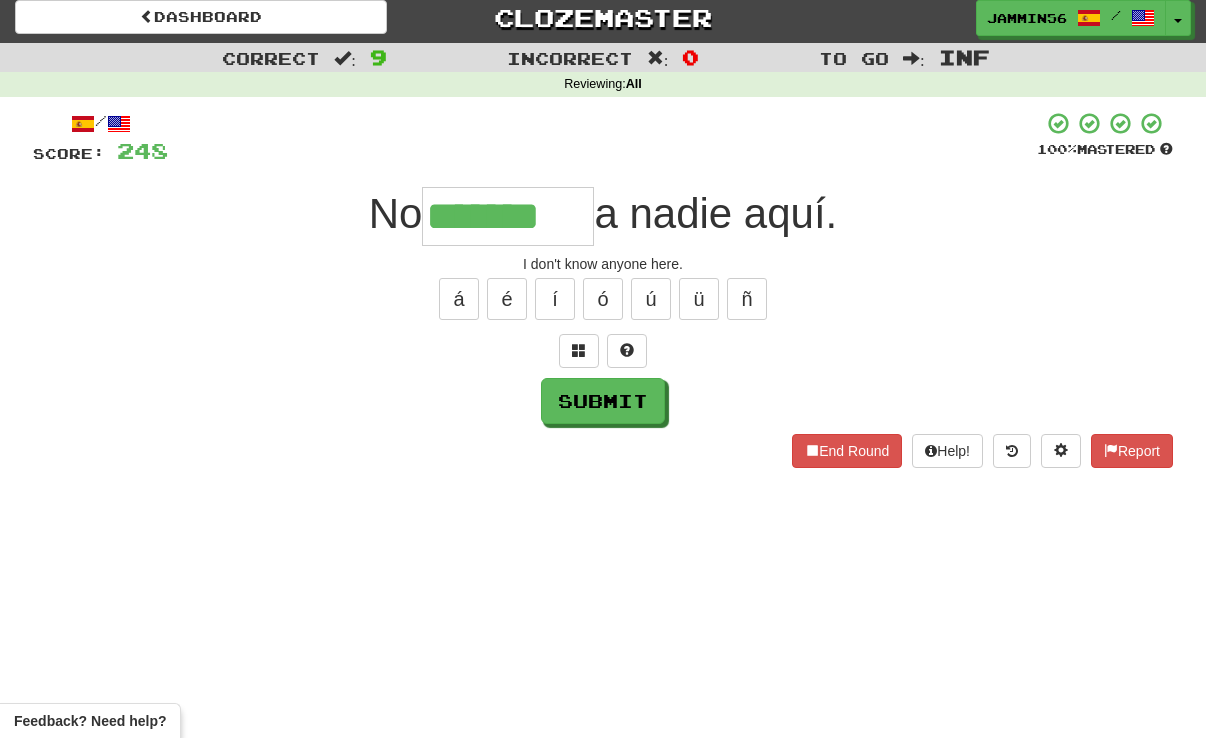 type on "*******" 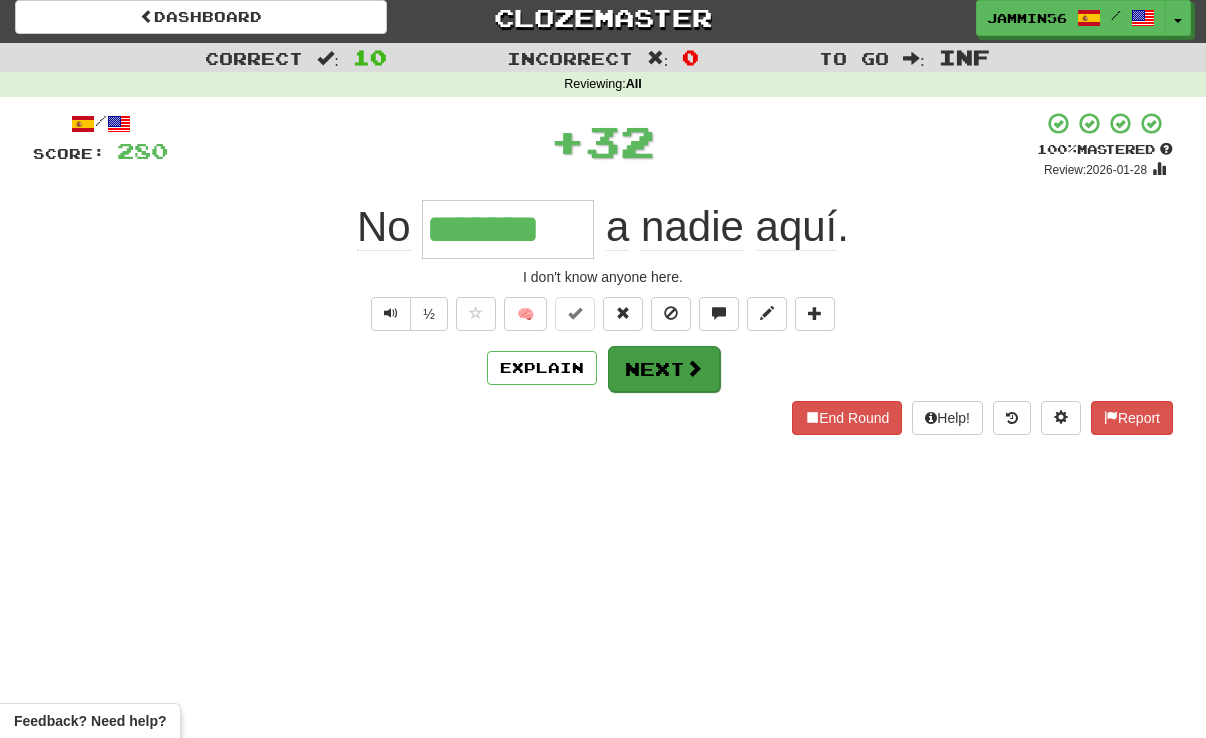 click at bounding box center (694, 368) 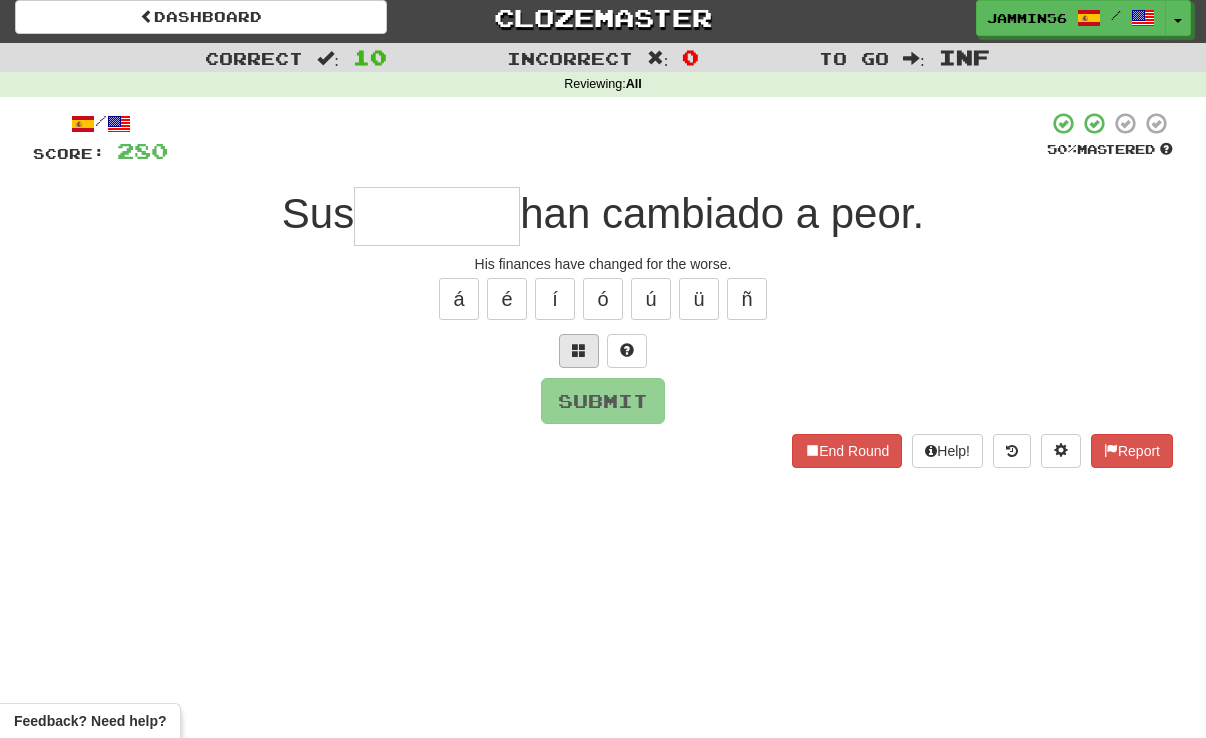 click at bounding box center (579, 351) 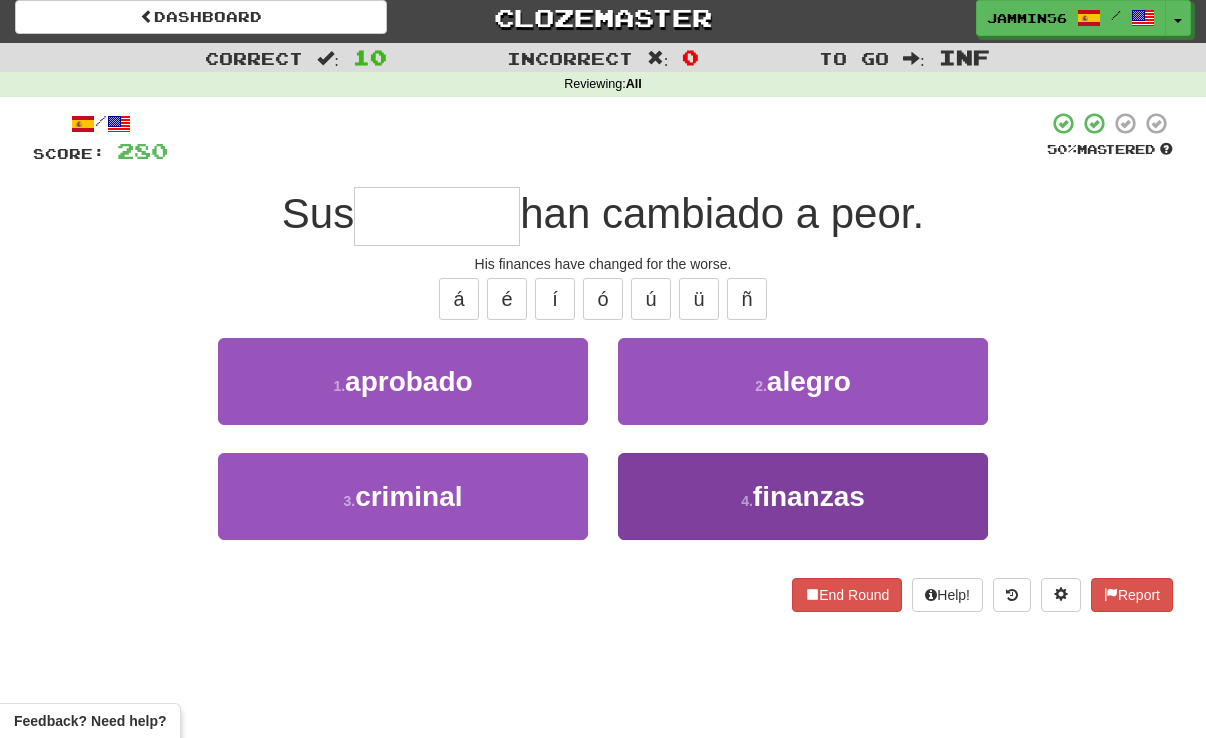 click on "4 .  finanzas" at bounding box center (803, 496) 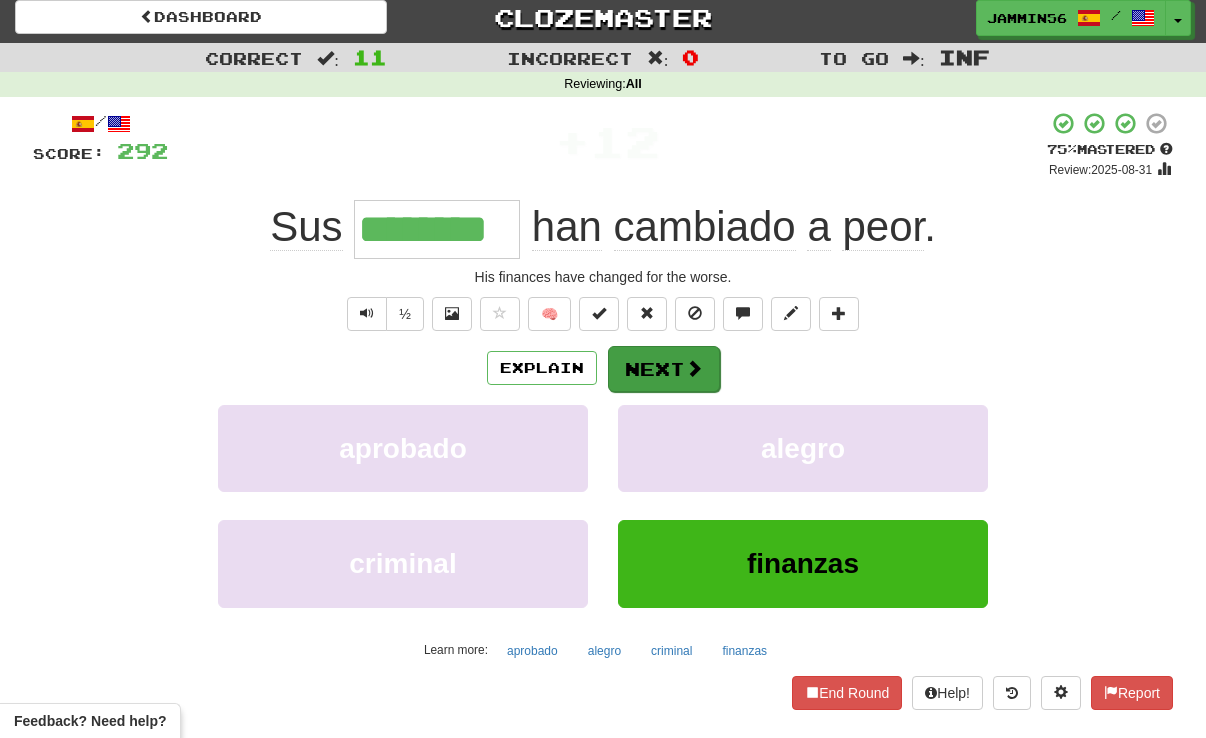 click on "Next" at bounding box center [664, 369] 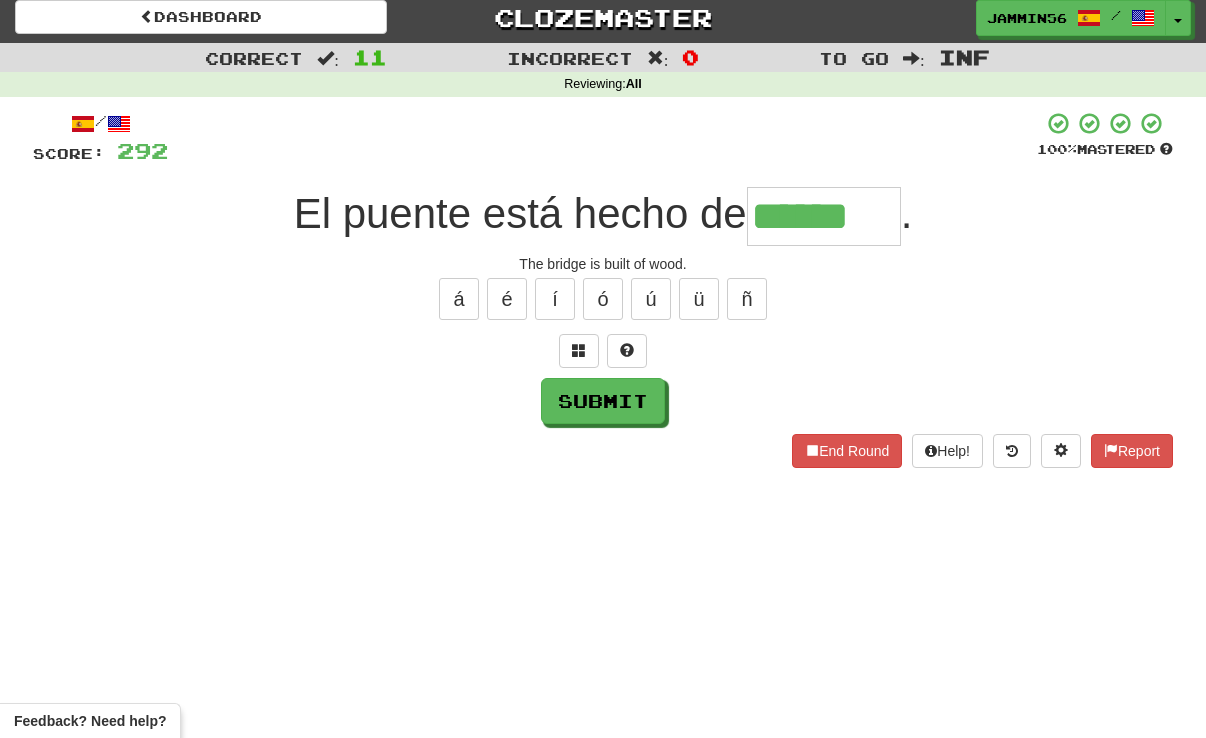 type on "******" 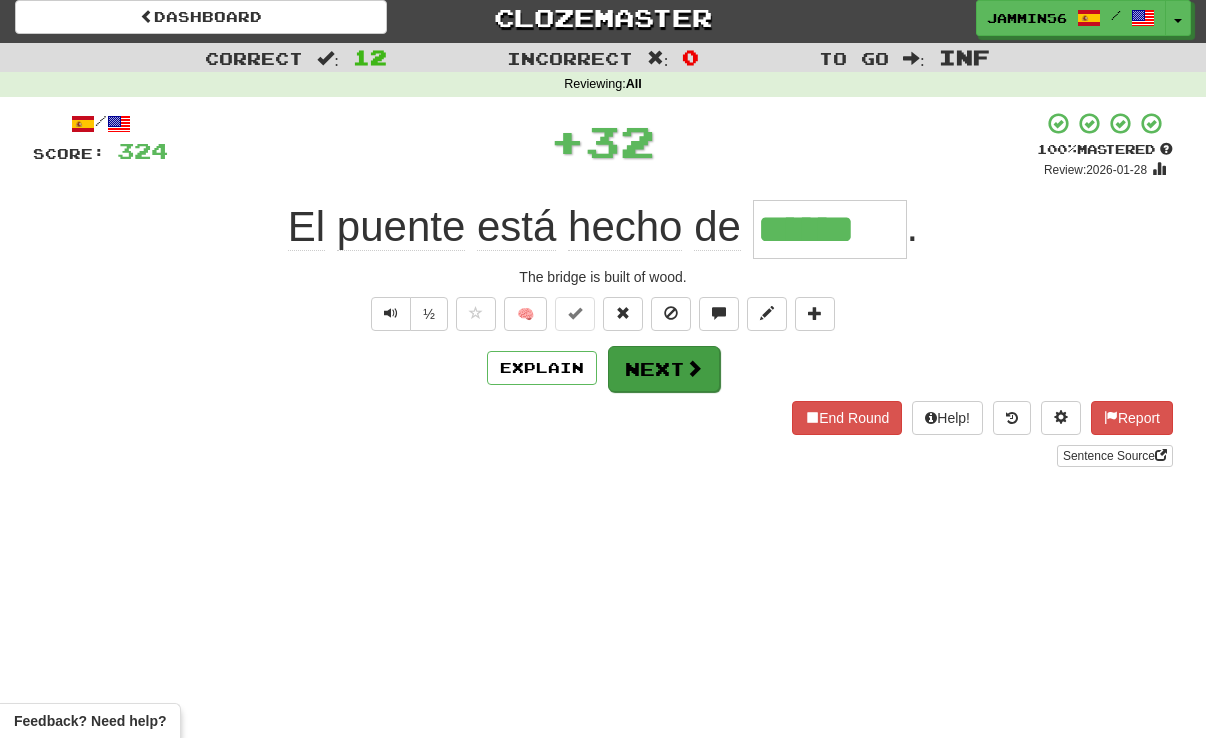 click on "Next" at bounding box center (664, 369) 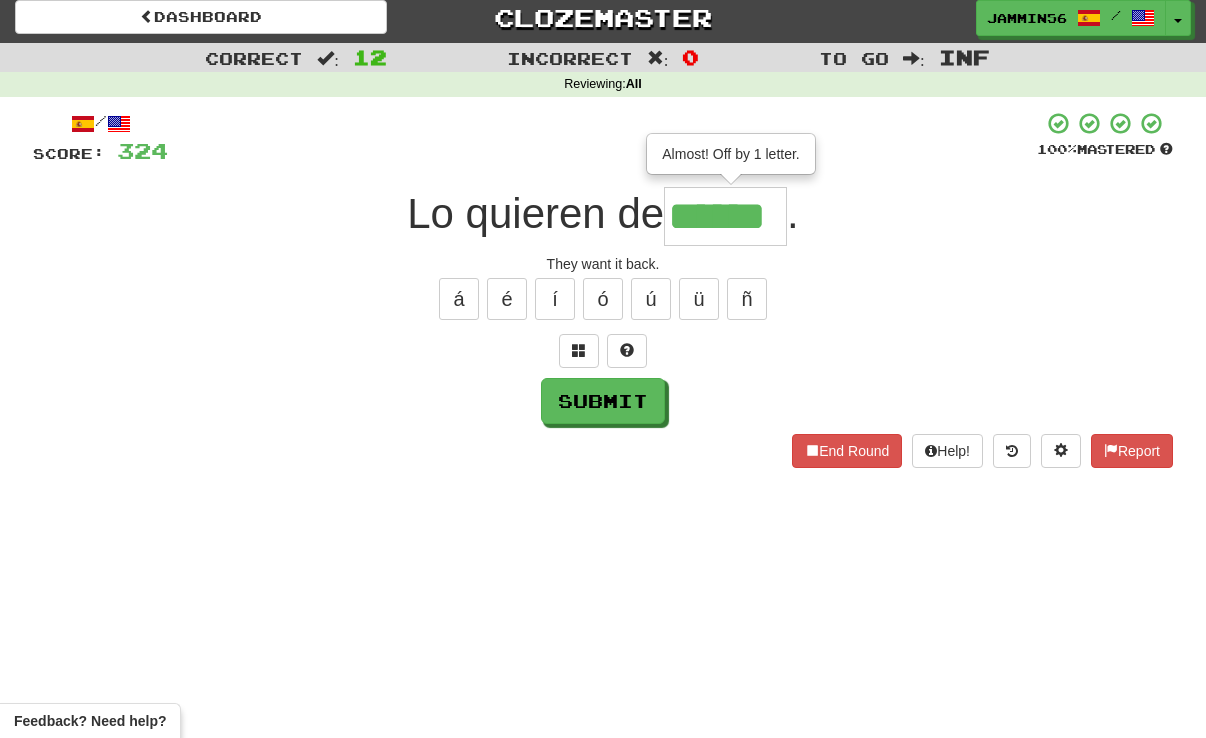 type on "******" 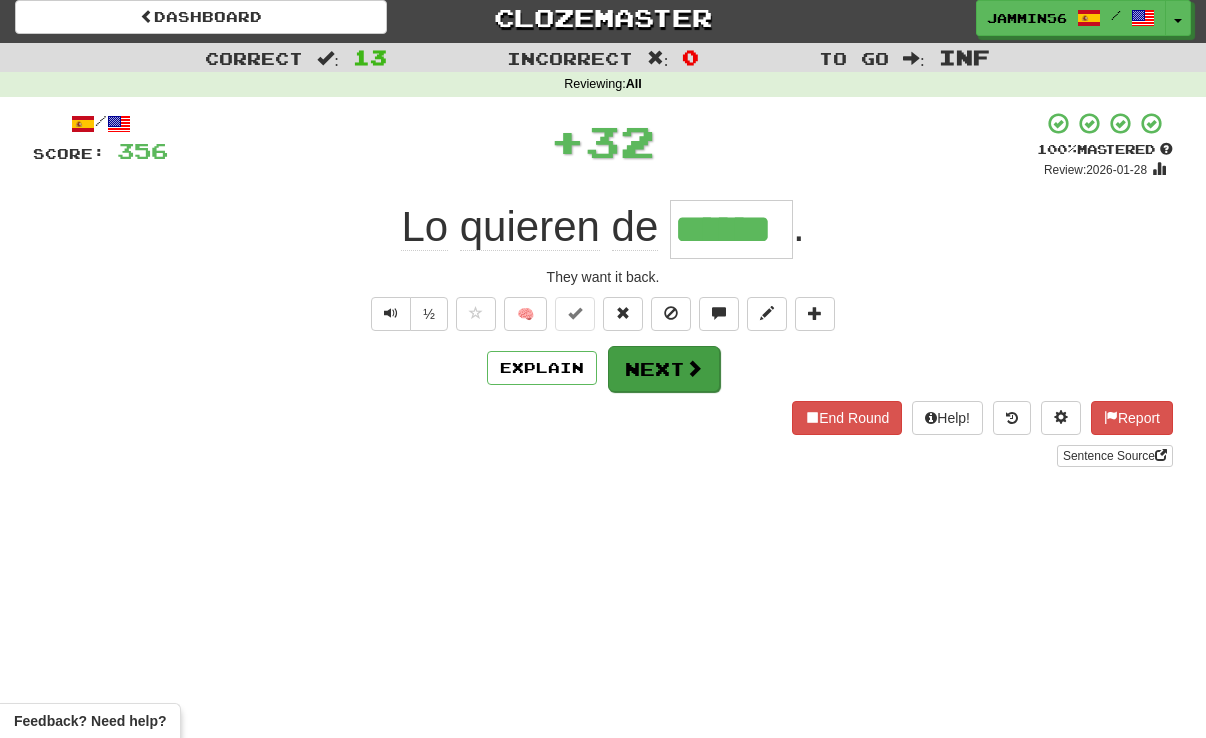 click on "Next" at bounding box center [664, 369] 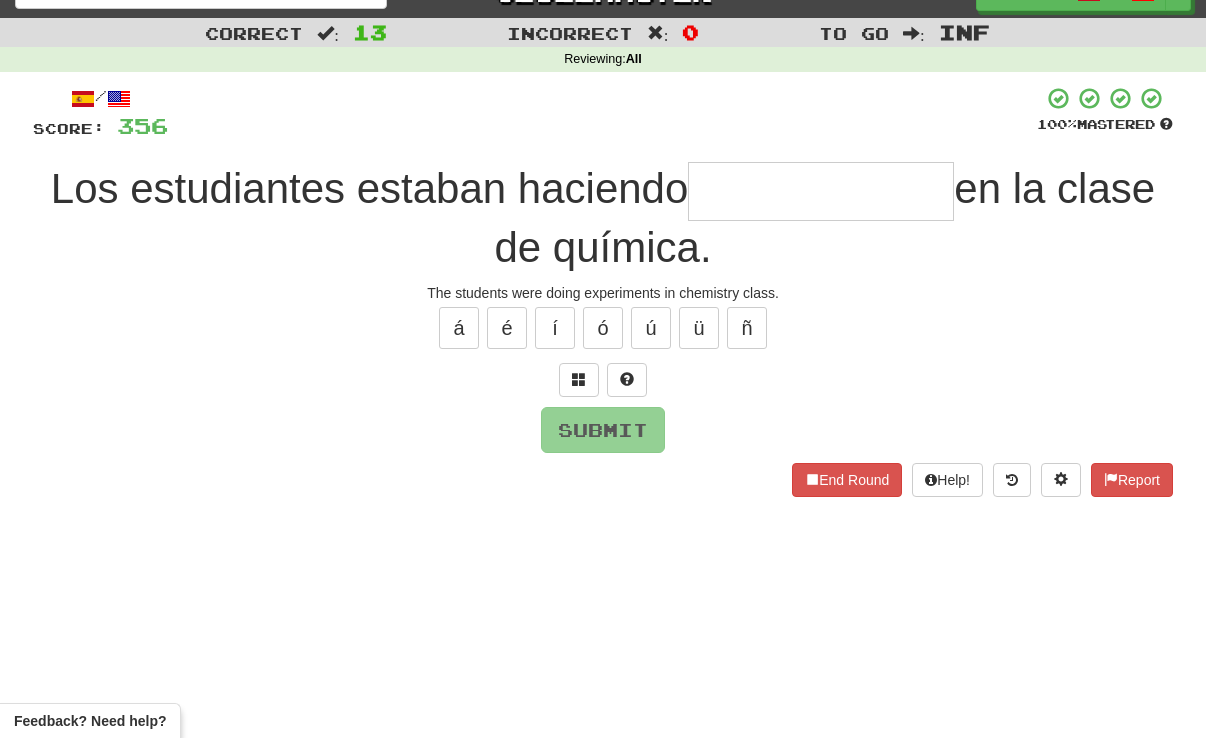 scroll, scrollTop: 48, scrollLeft: 0, axis: vertical 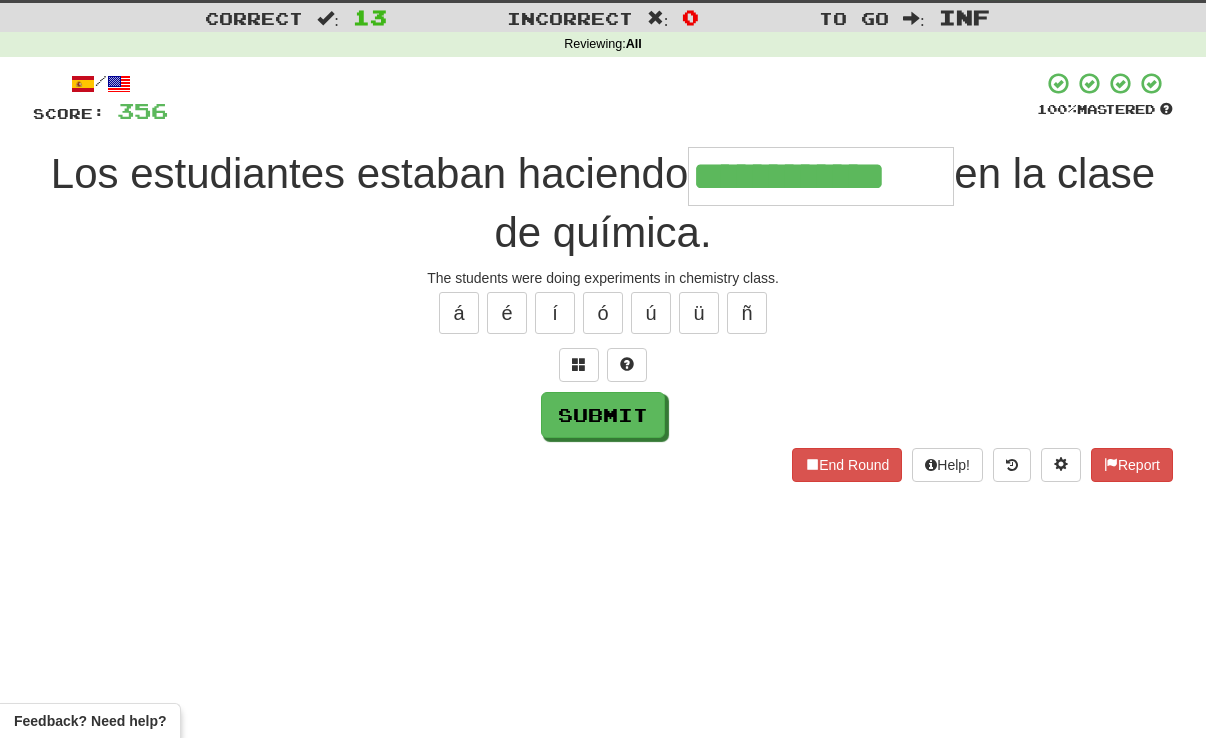 type on "**********" 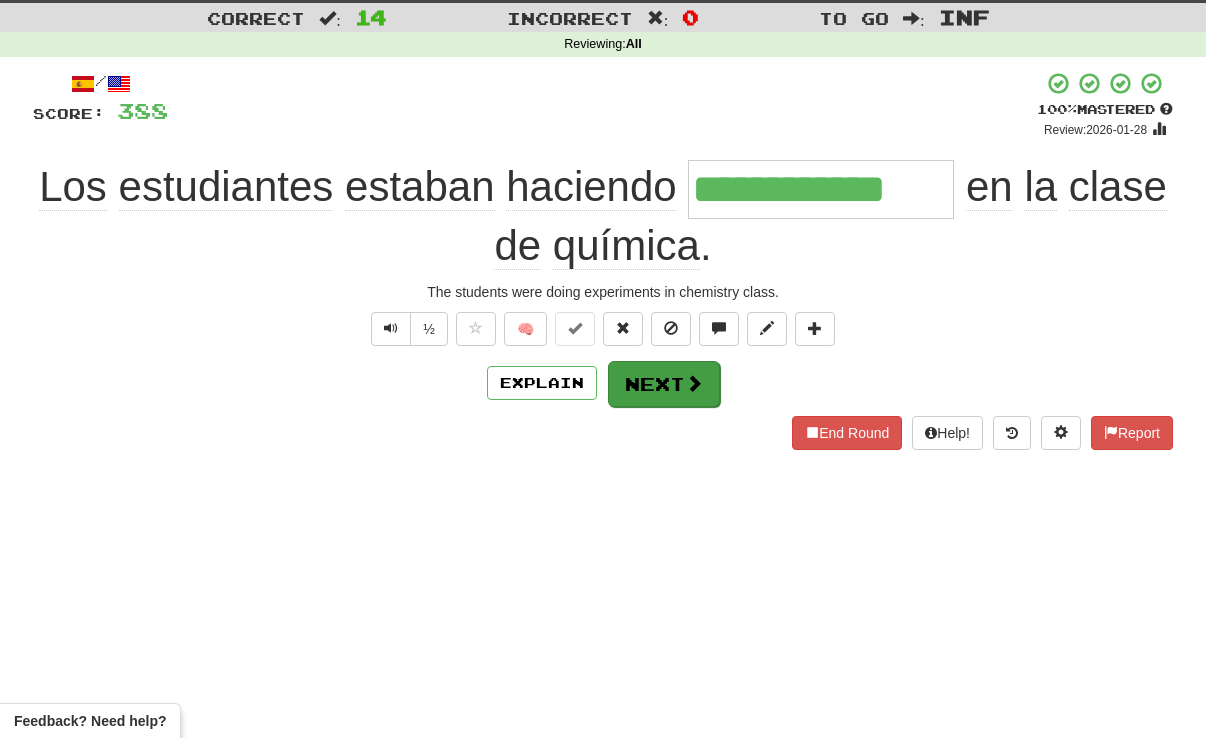 click on "Next" at bounding box center [664, 384] 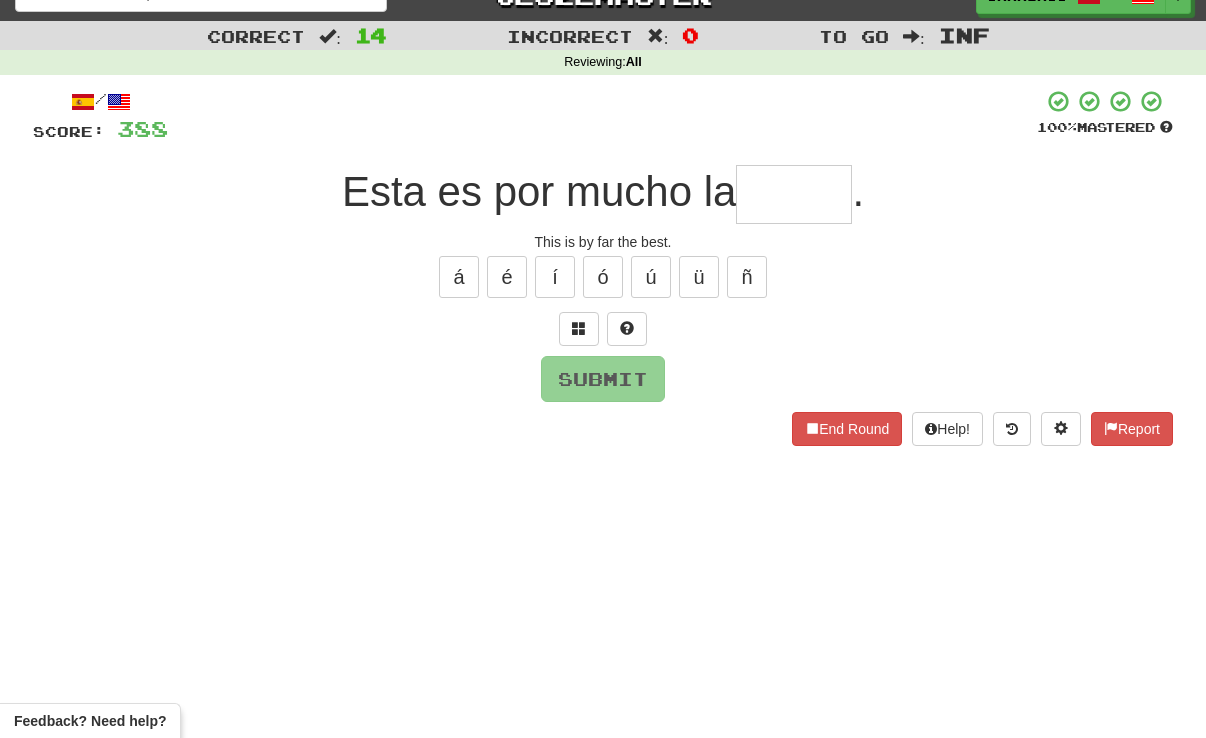 scroll, scrollTop: 4, scrollLeft: 0, axis: vertical 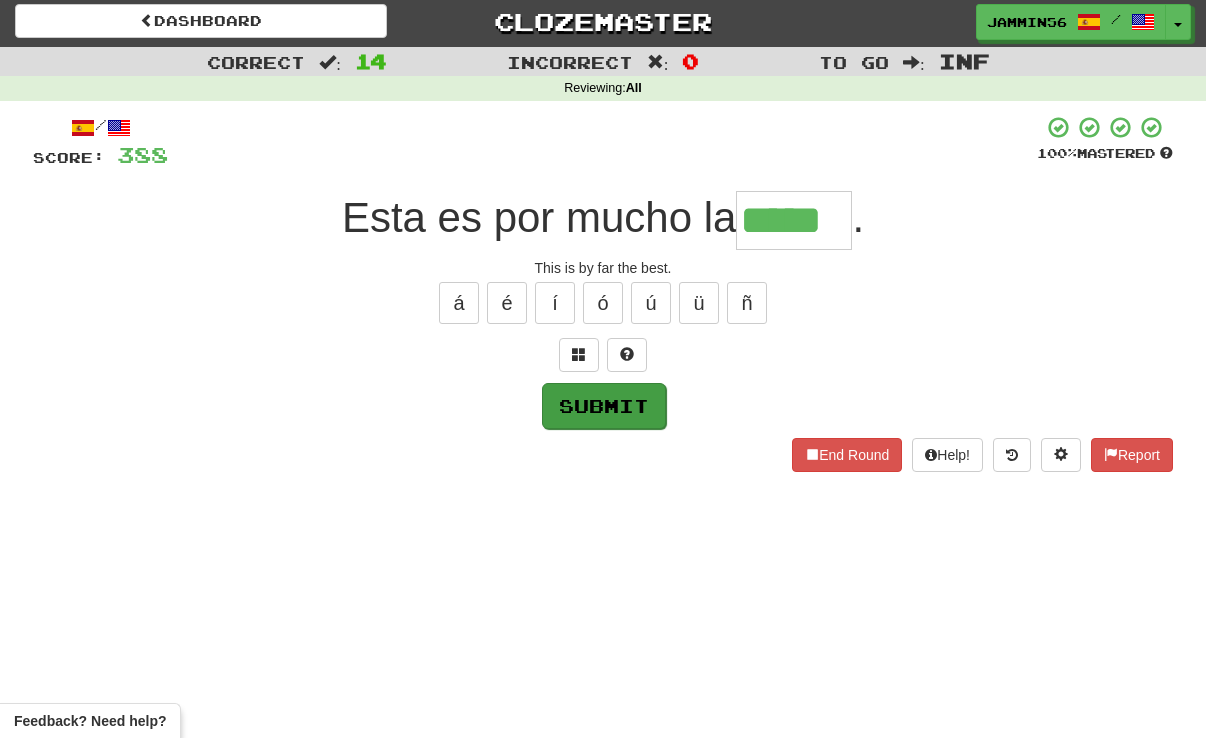 type on "*****" 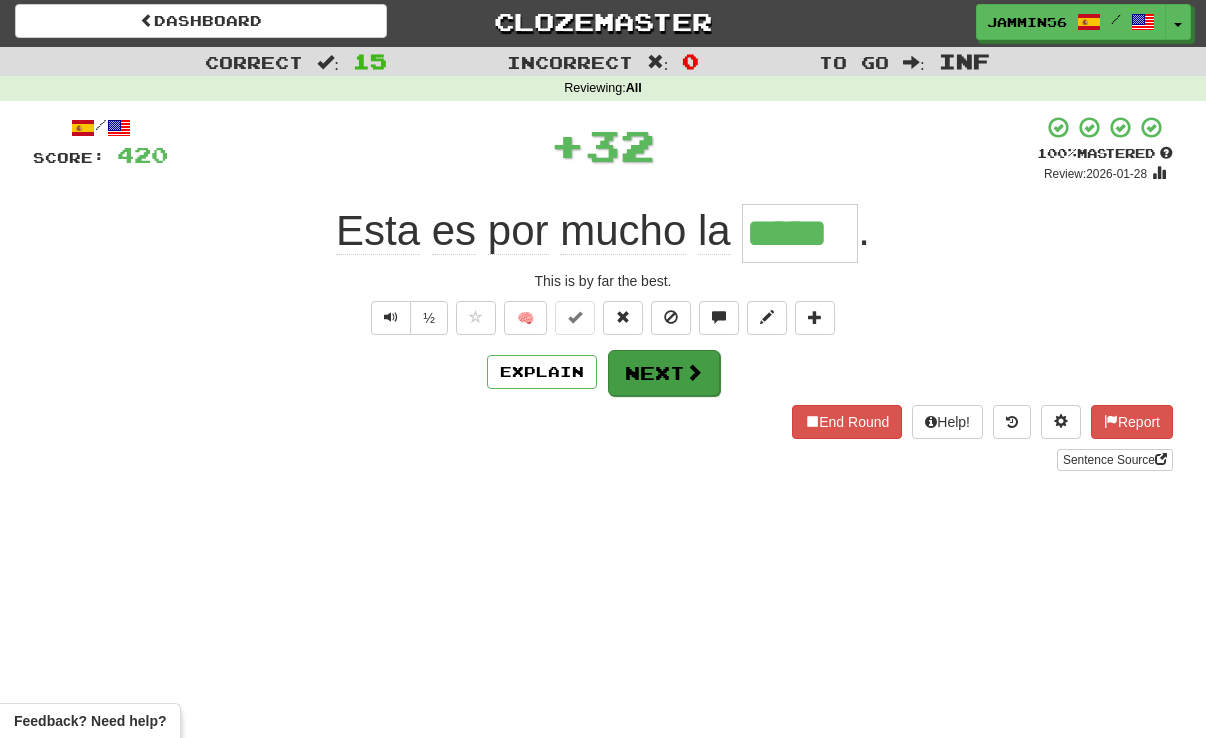 click on "Next" at bounding box center (664, 373) 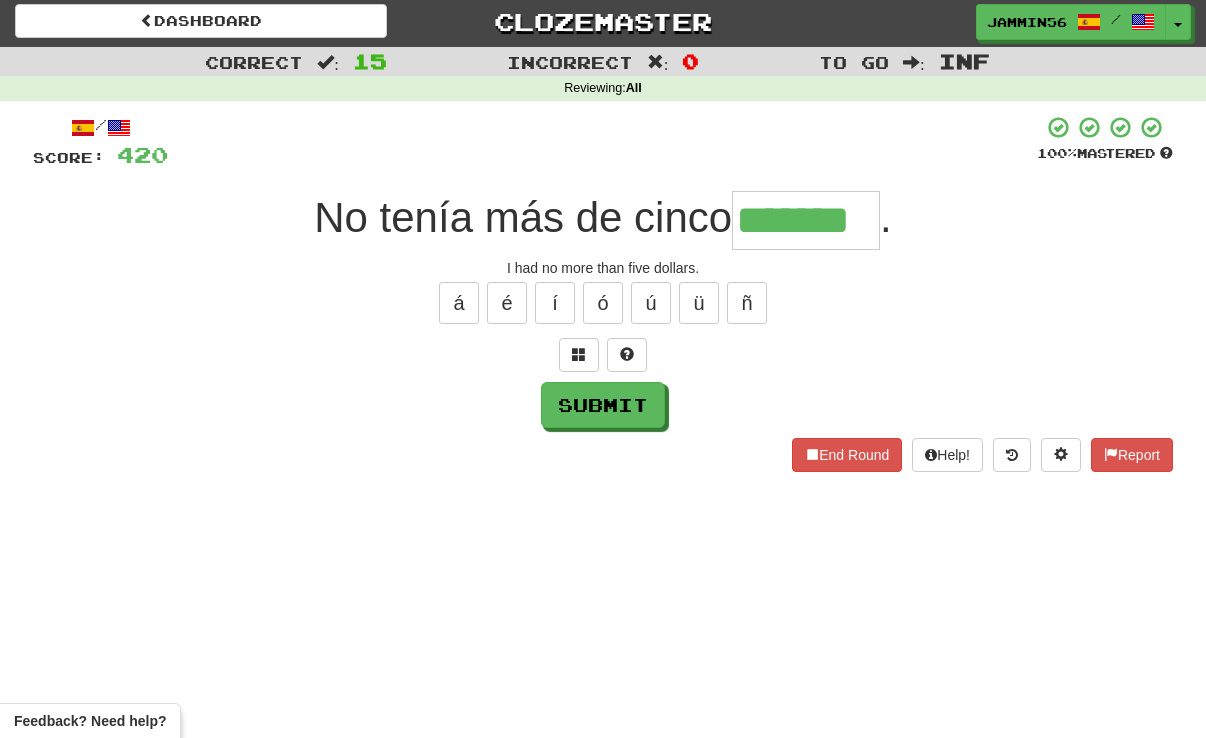 type on "*******" 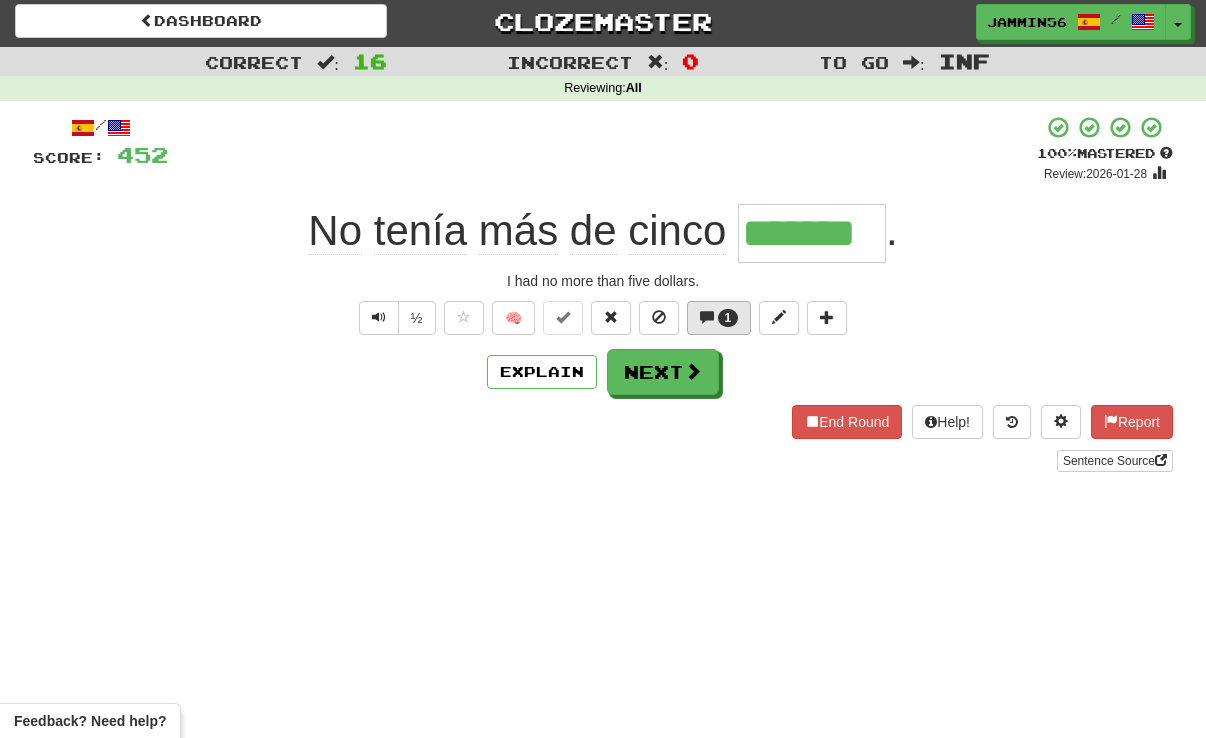 click on "1" at bounding box center (728, 318) 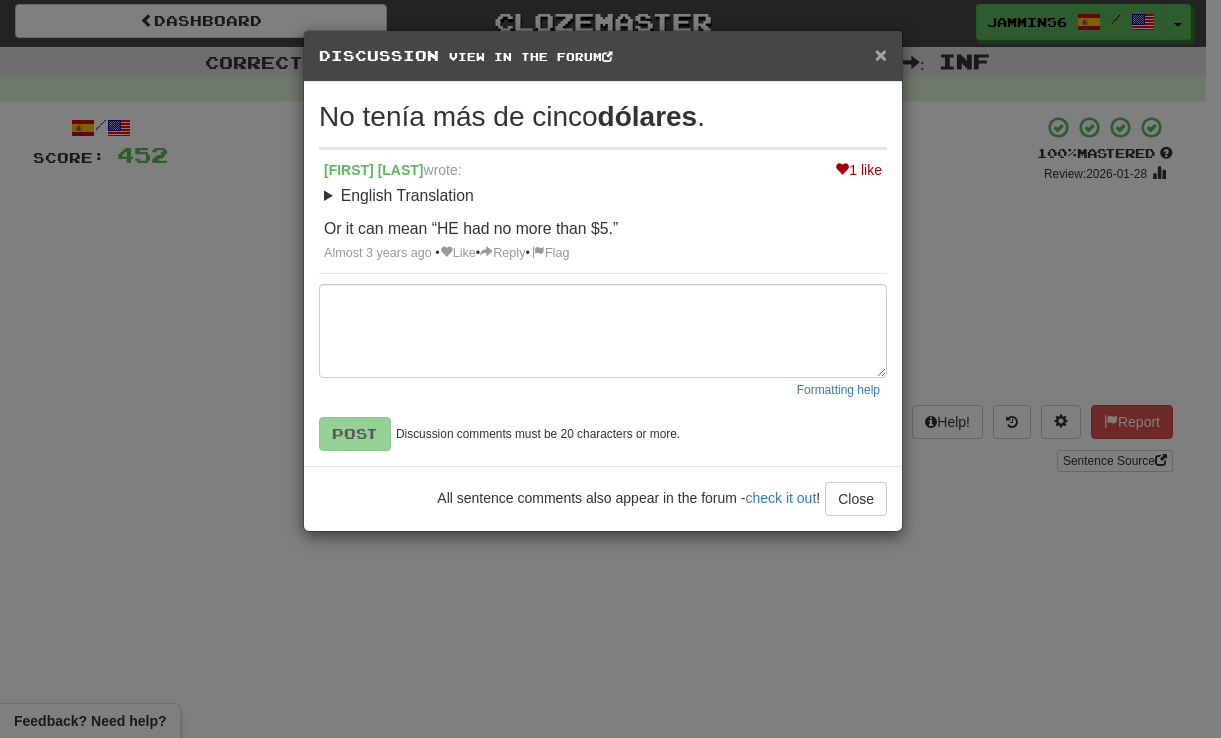click on "×" at bounding box center [881, 54] 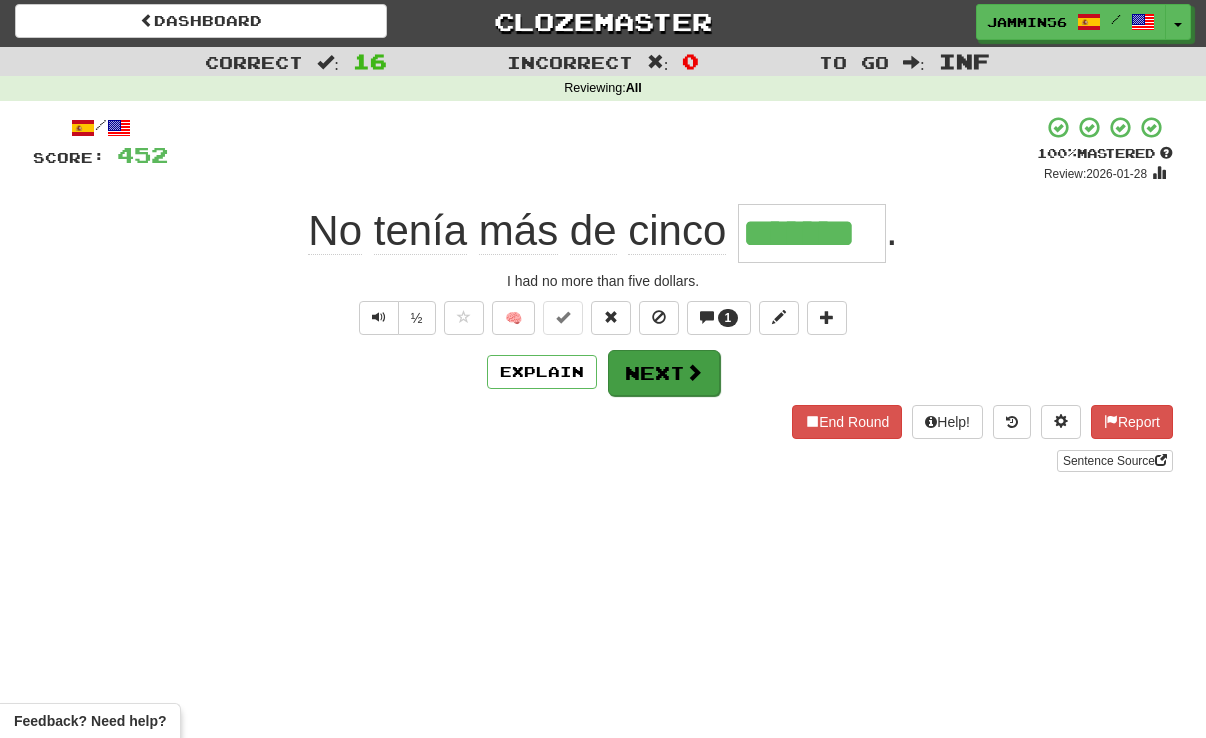 click on "Next" at bounding box center [664, 373] 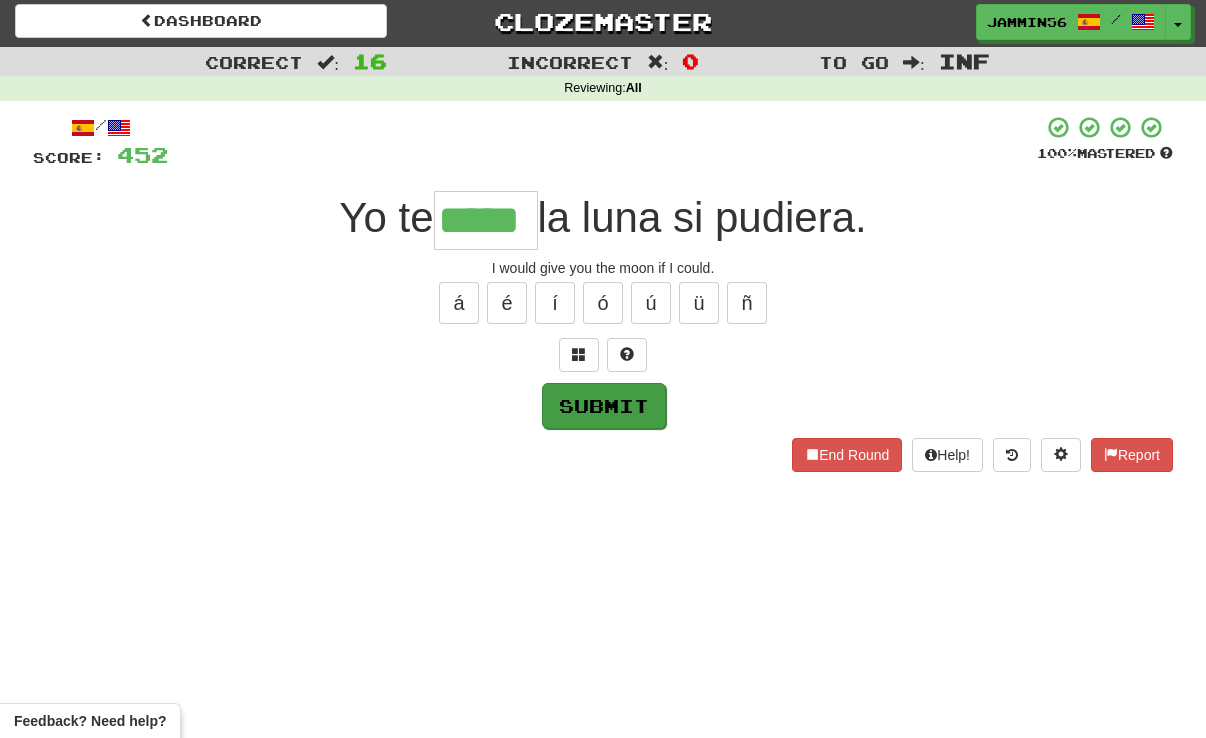 type on "*****" 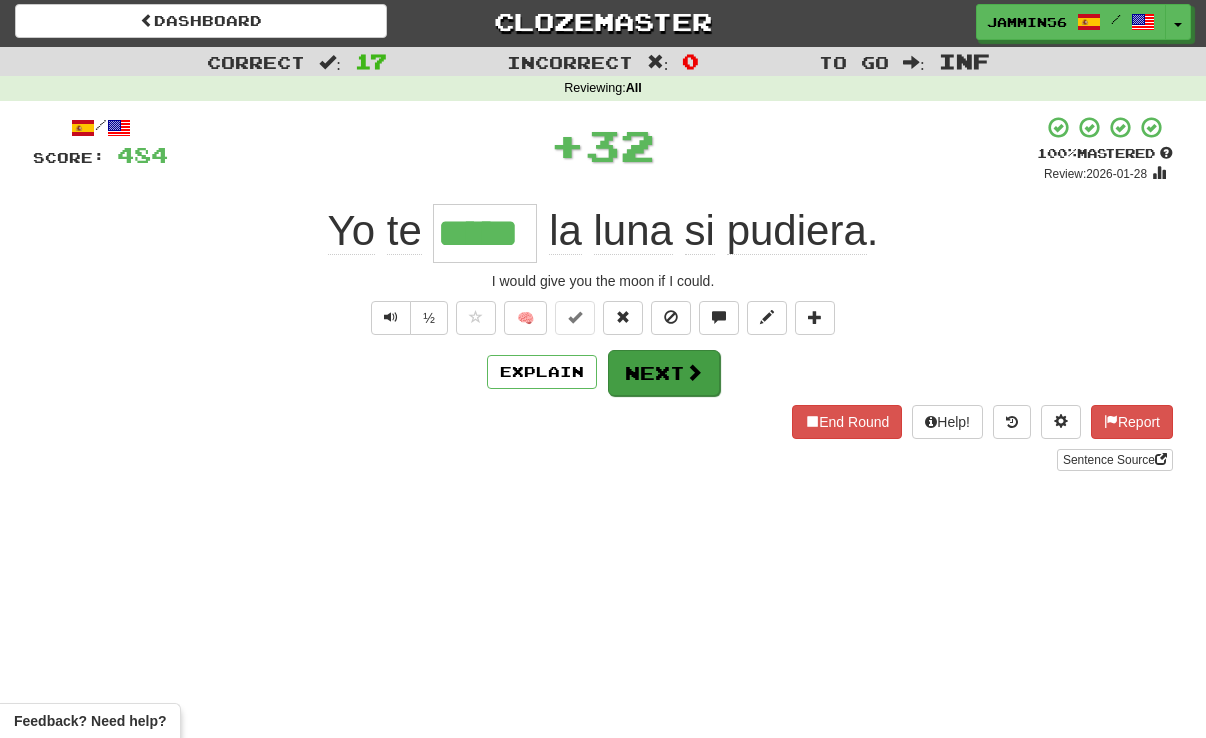 click on "Next" at bounding box center [664, 373] 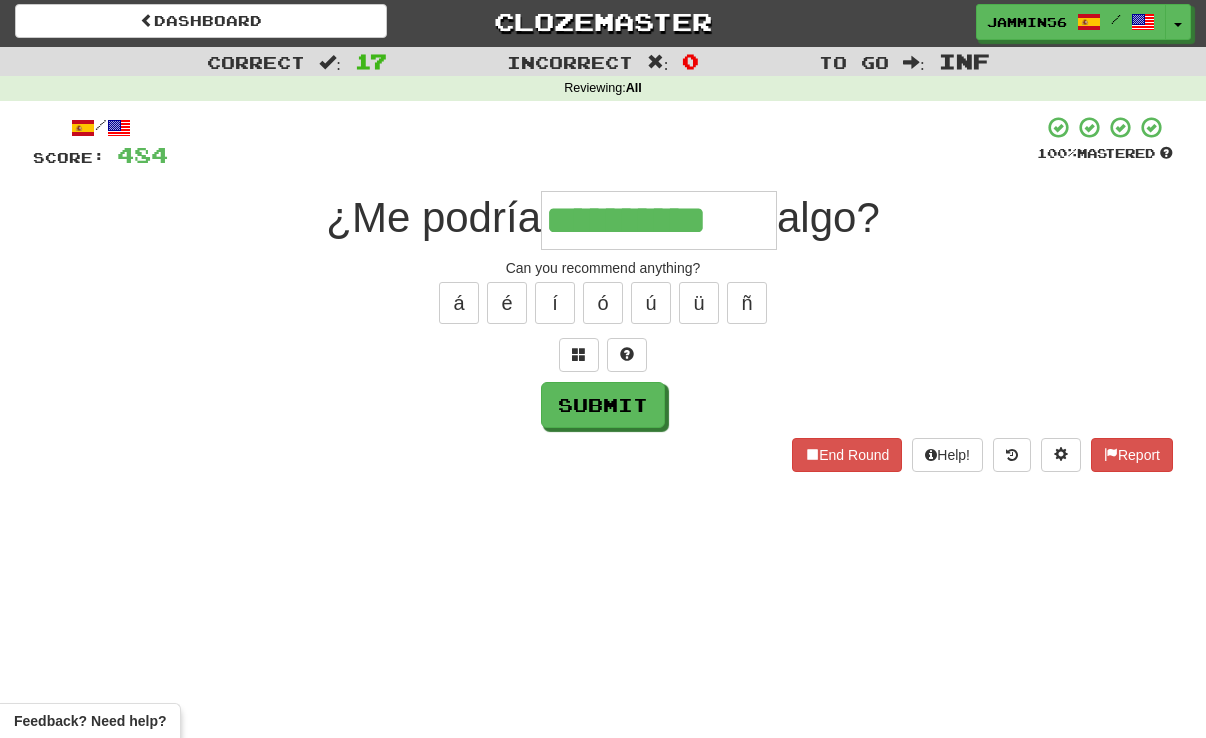 type on "**********" 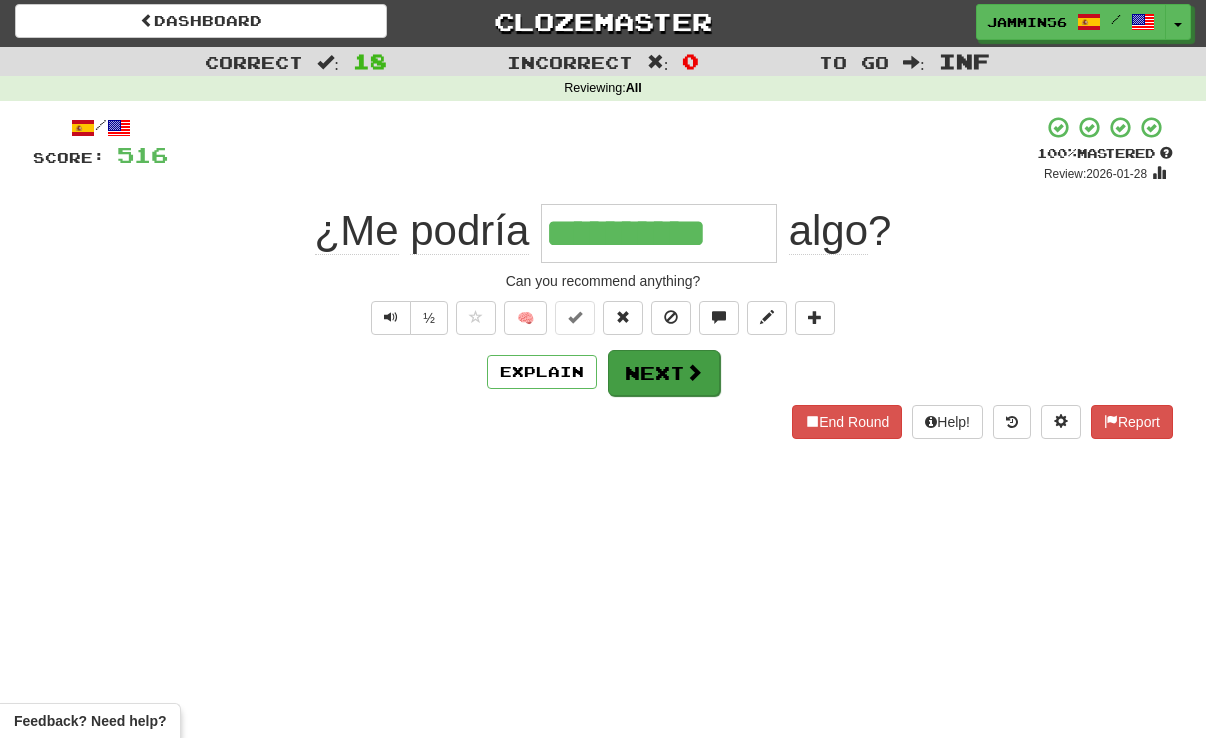 click on "Next" at bounding box center [664, 373] 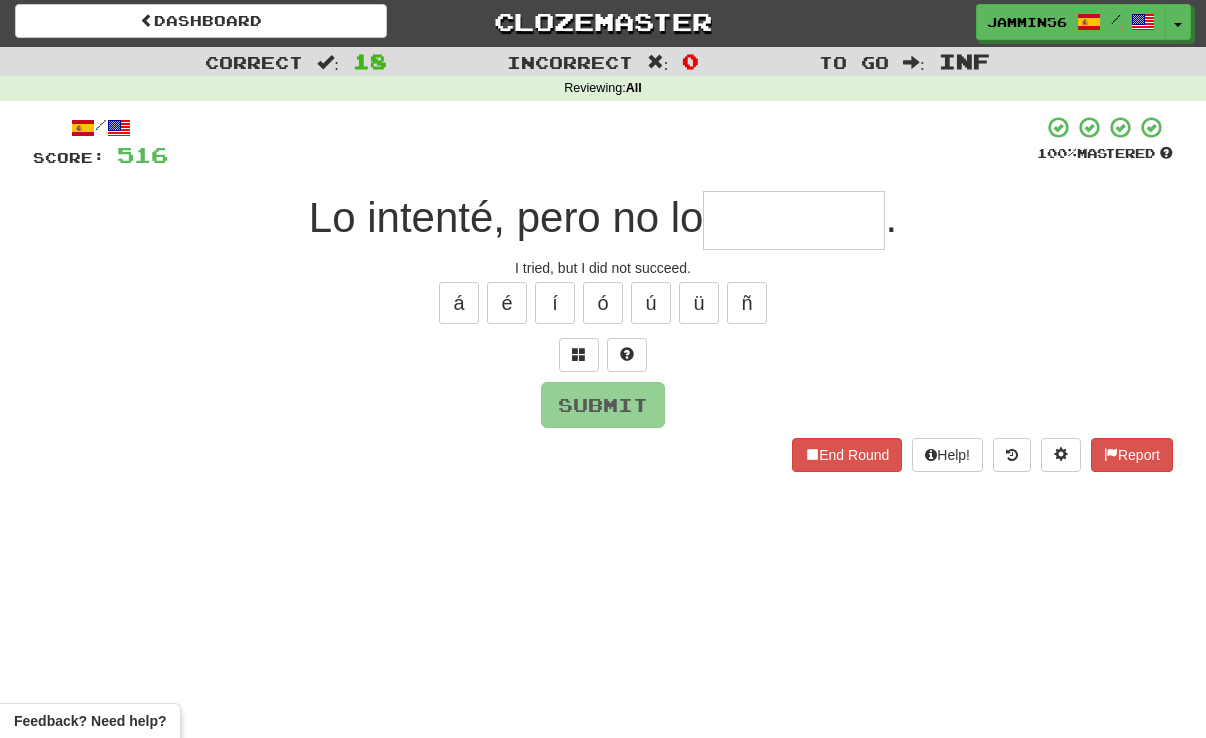 type on "*" 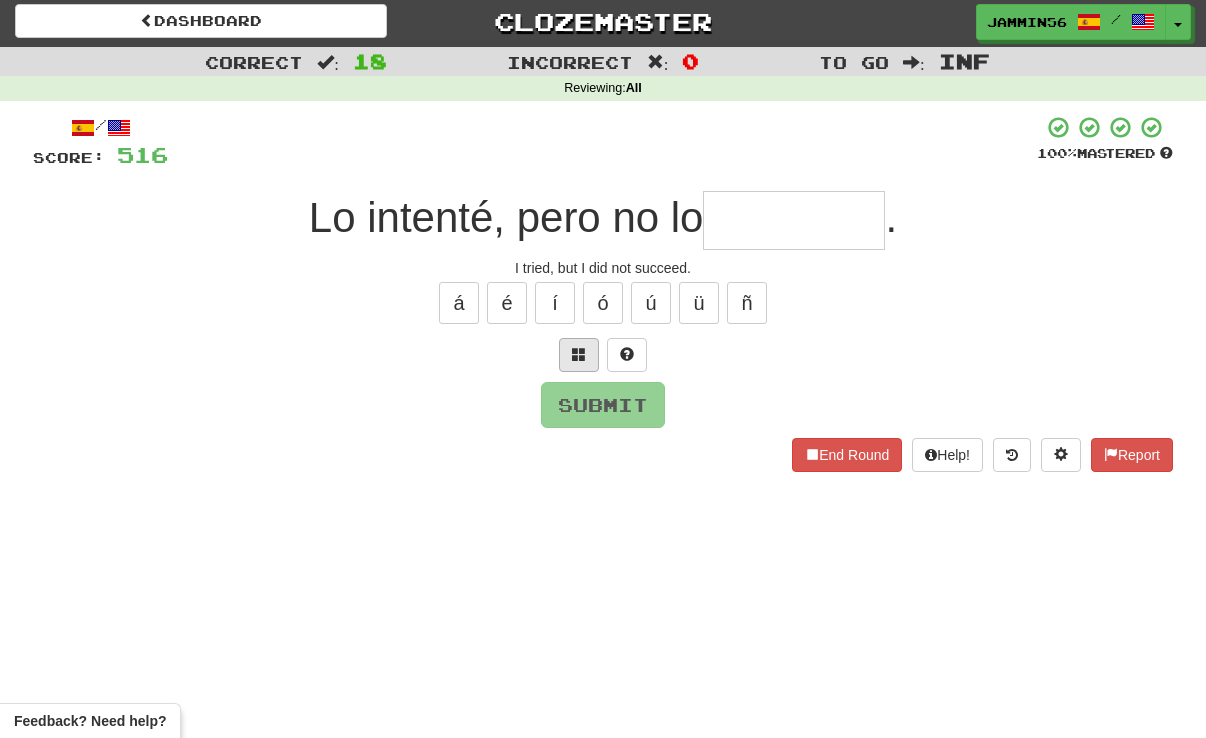 click at bounding box center [579, 355] 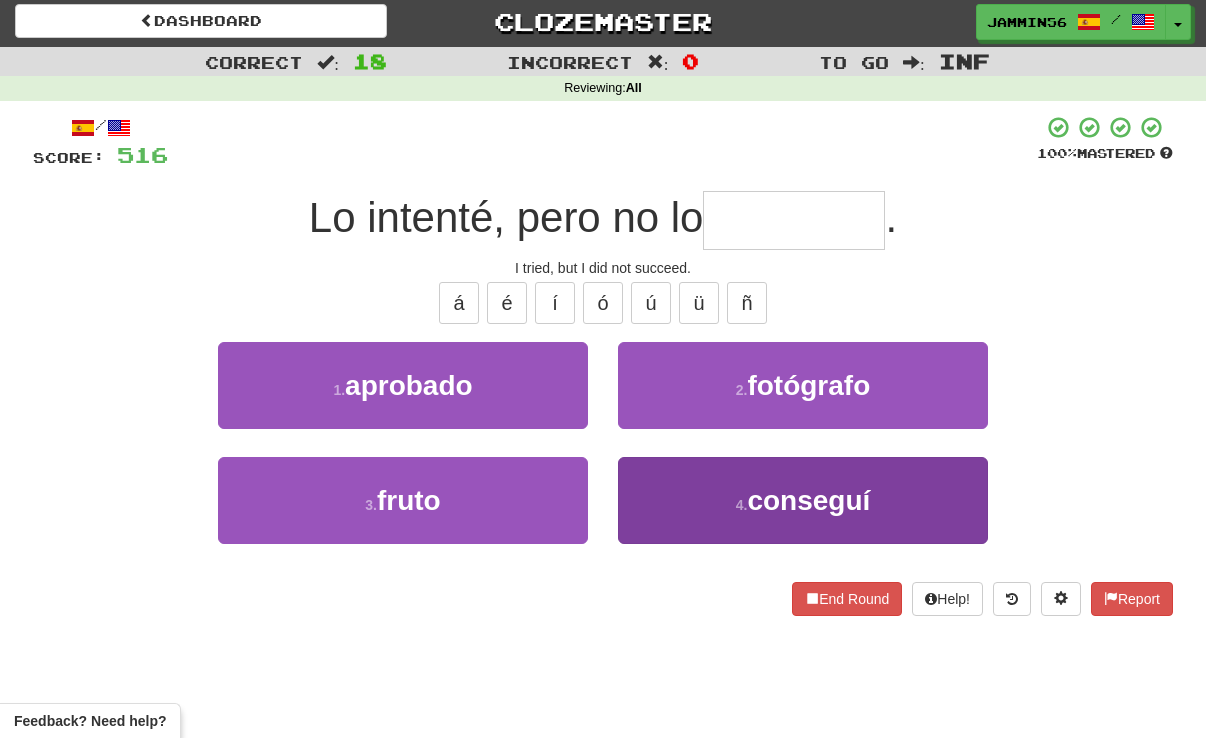 click on "conseguí" at bounding box center (808, 500) 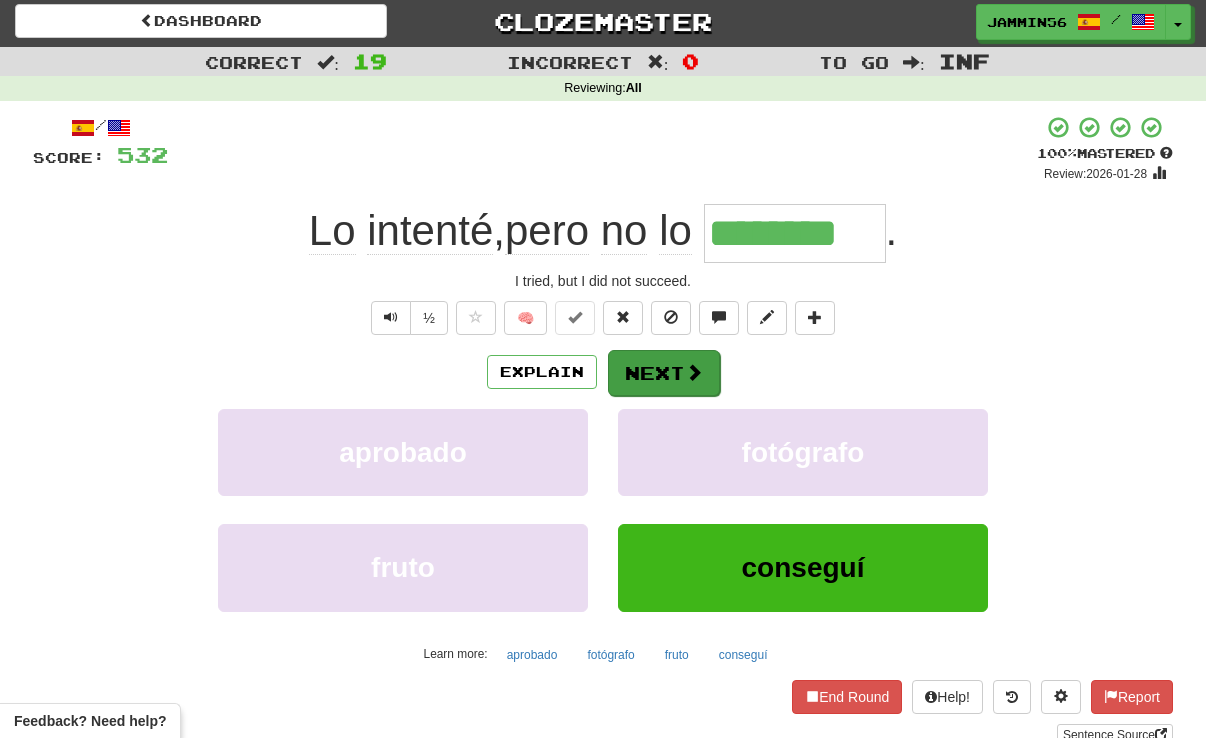 click on "Next" at bounding box center (664, 373) 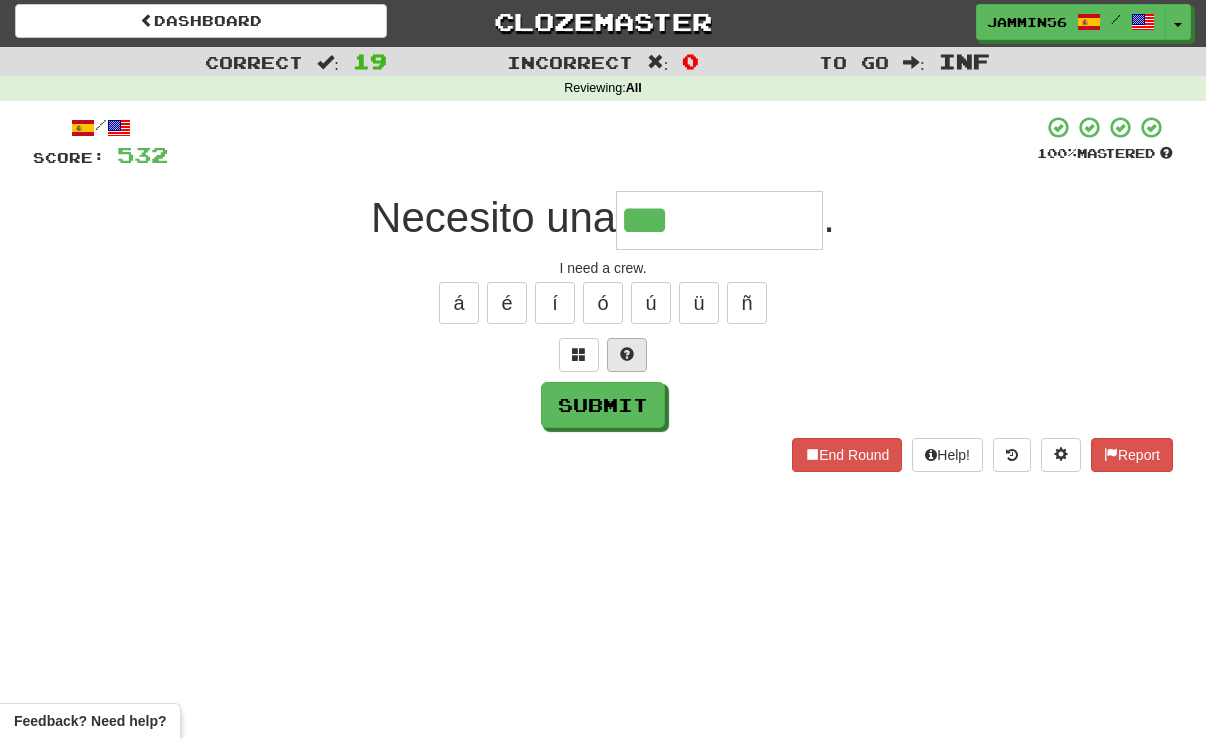 click at bounding box center (627, 355) 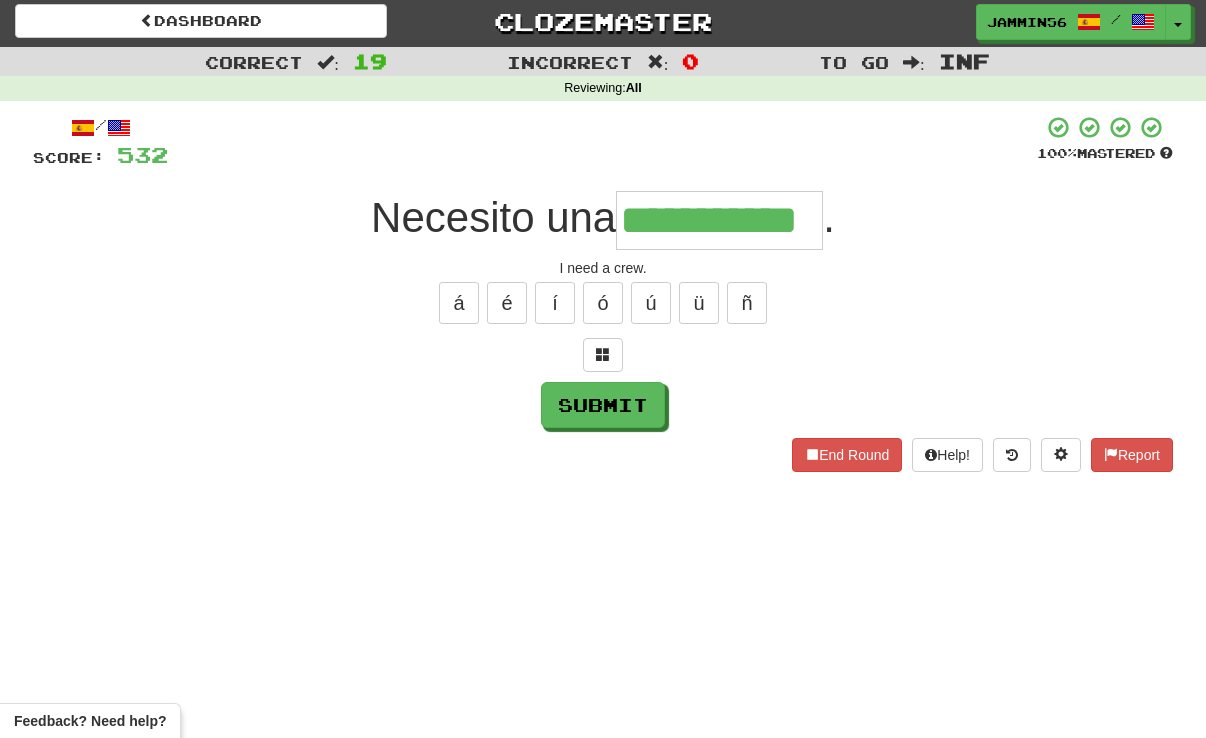 type on "**********" 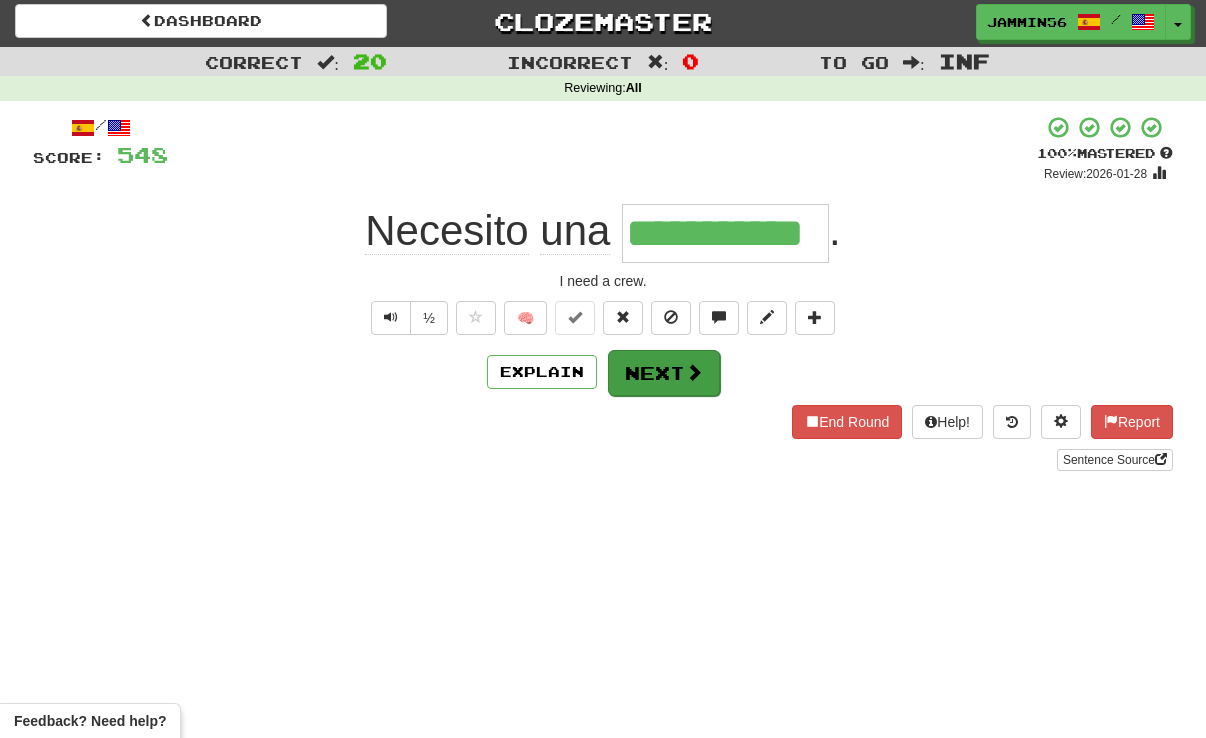 click on "Next" at bounding box center [664, 373] 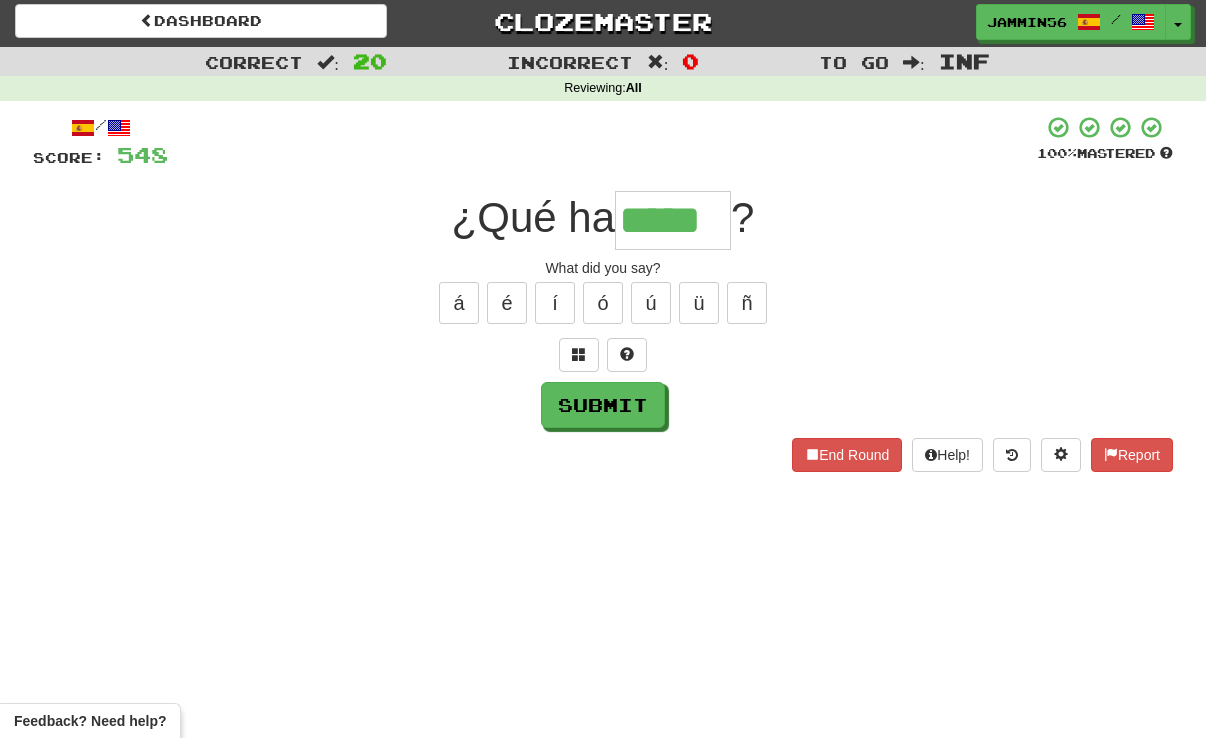 type on "*****" 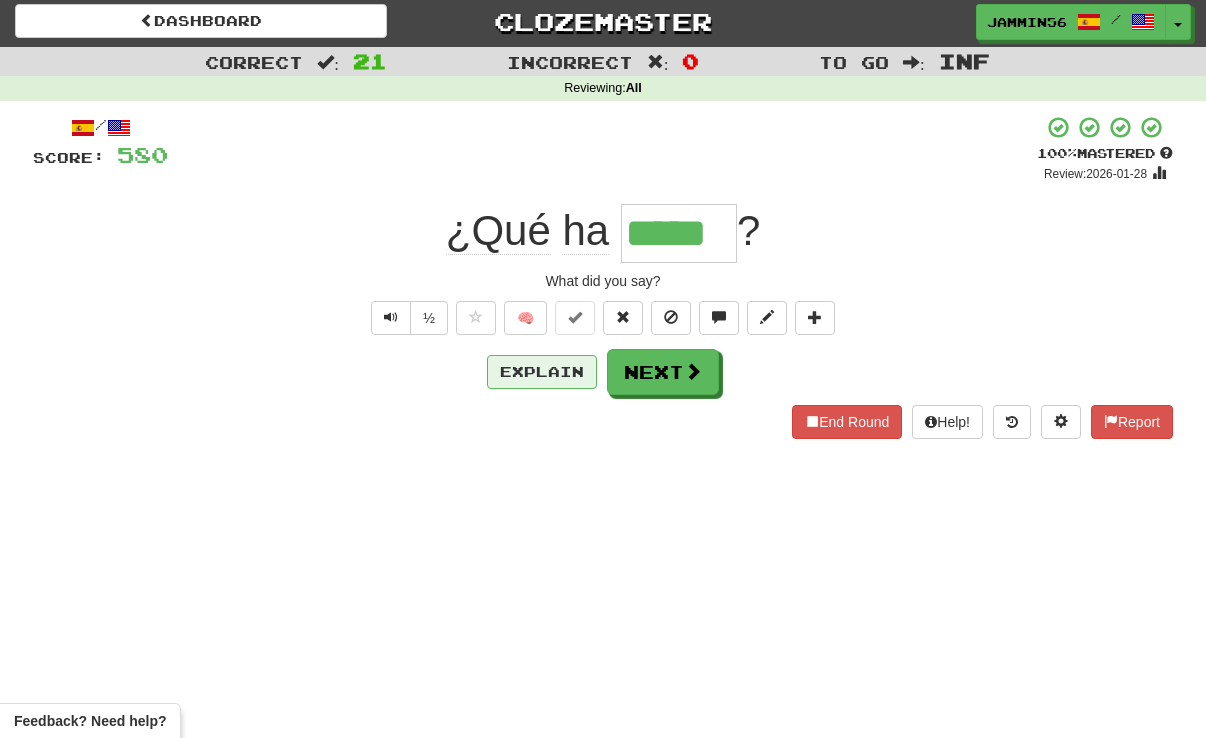 click on "Explain" at bounding box center (542, 372) 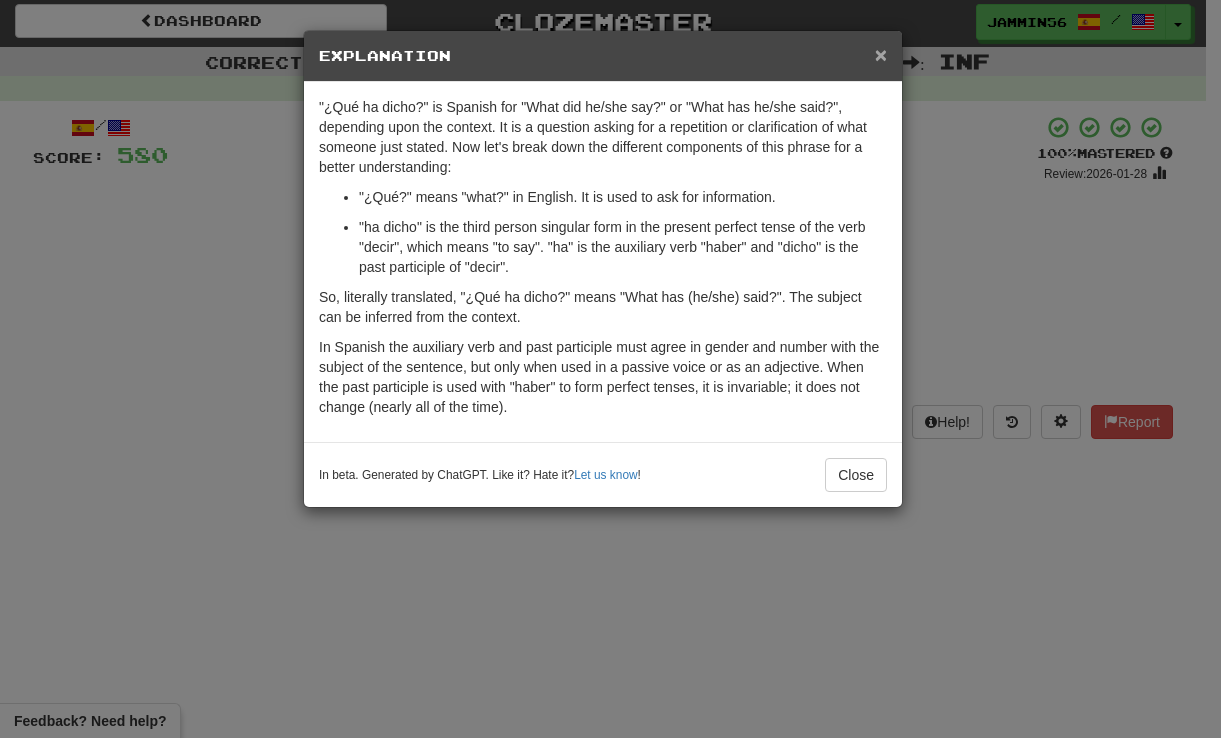 click on "×" at bounding box center (881, 54) 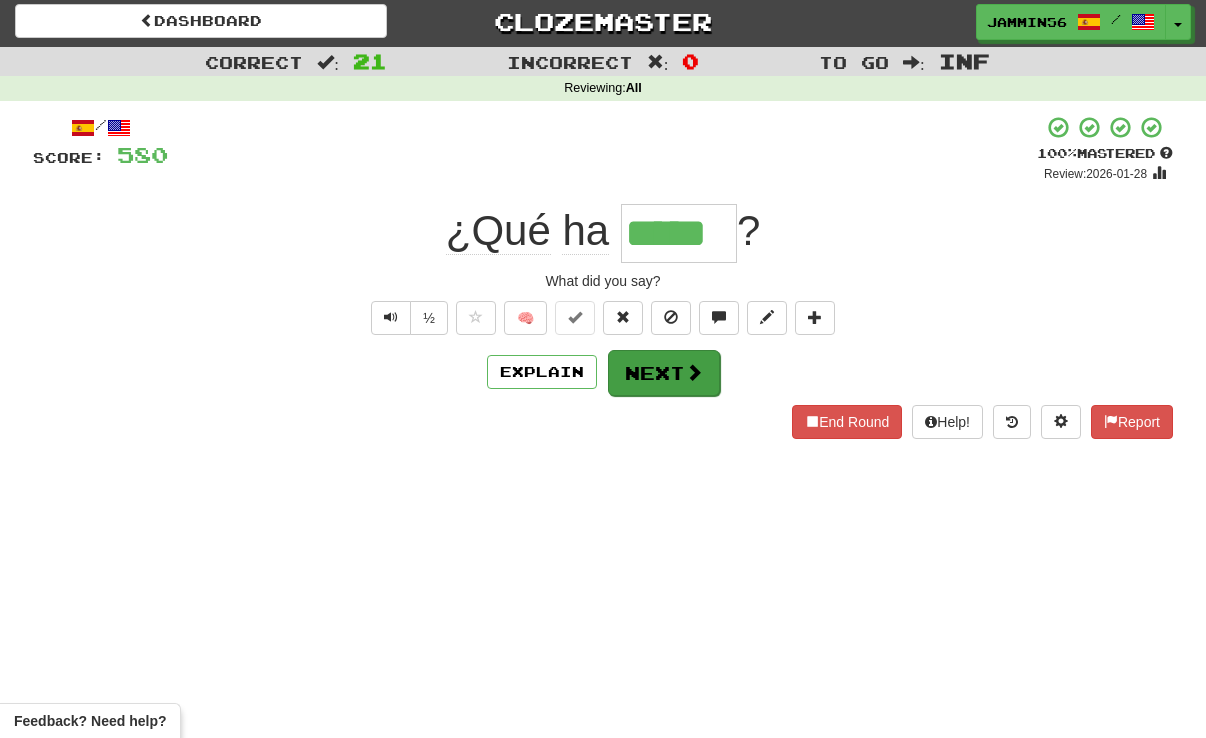 click on "Next" at bounding box center (664, 373) 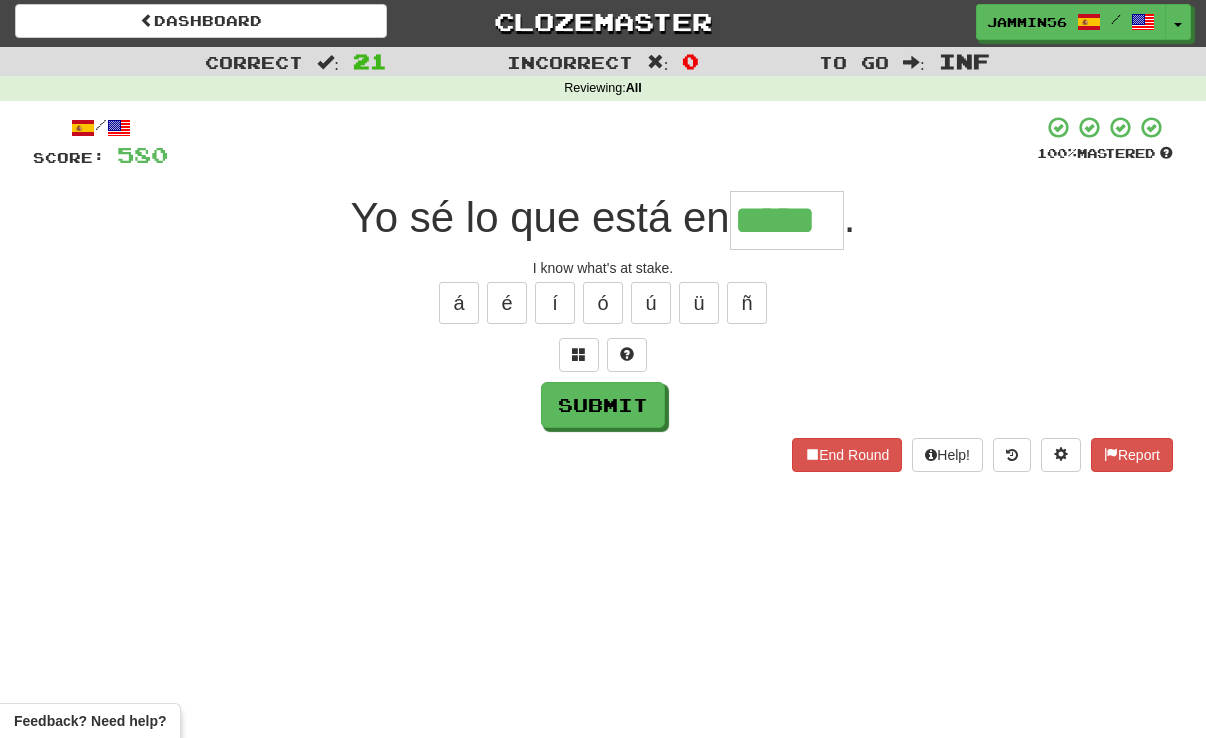 type on "*****" 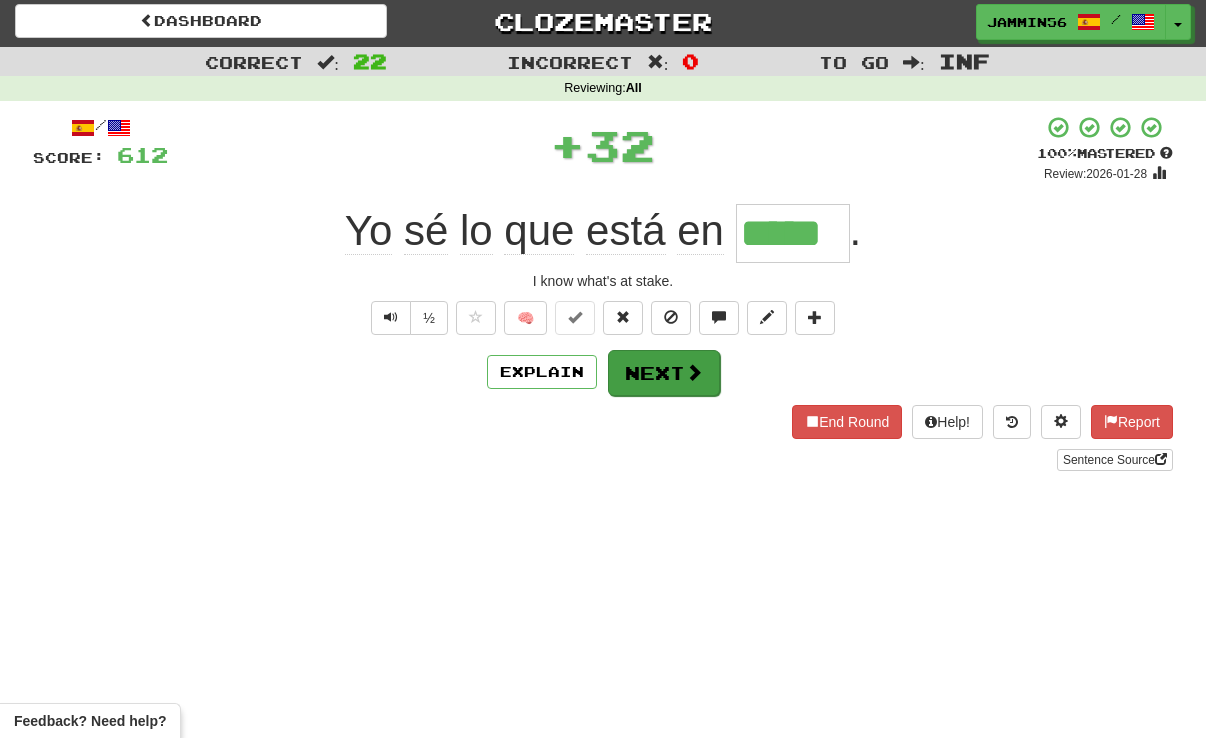 click on "Next" at bounding box center [664, 373] 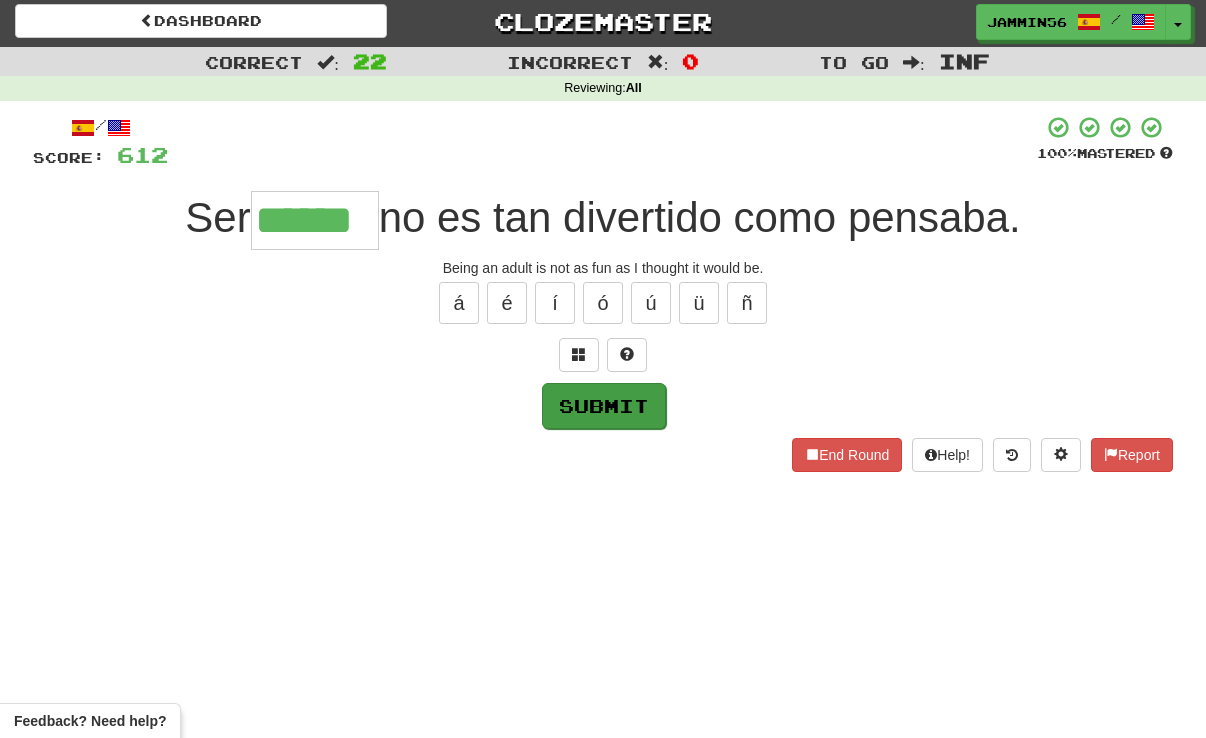 type on "******" 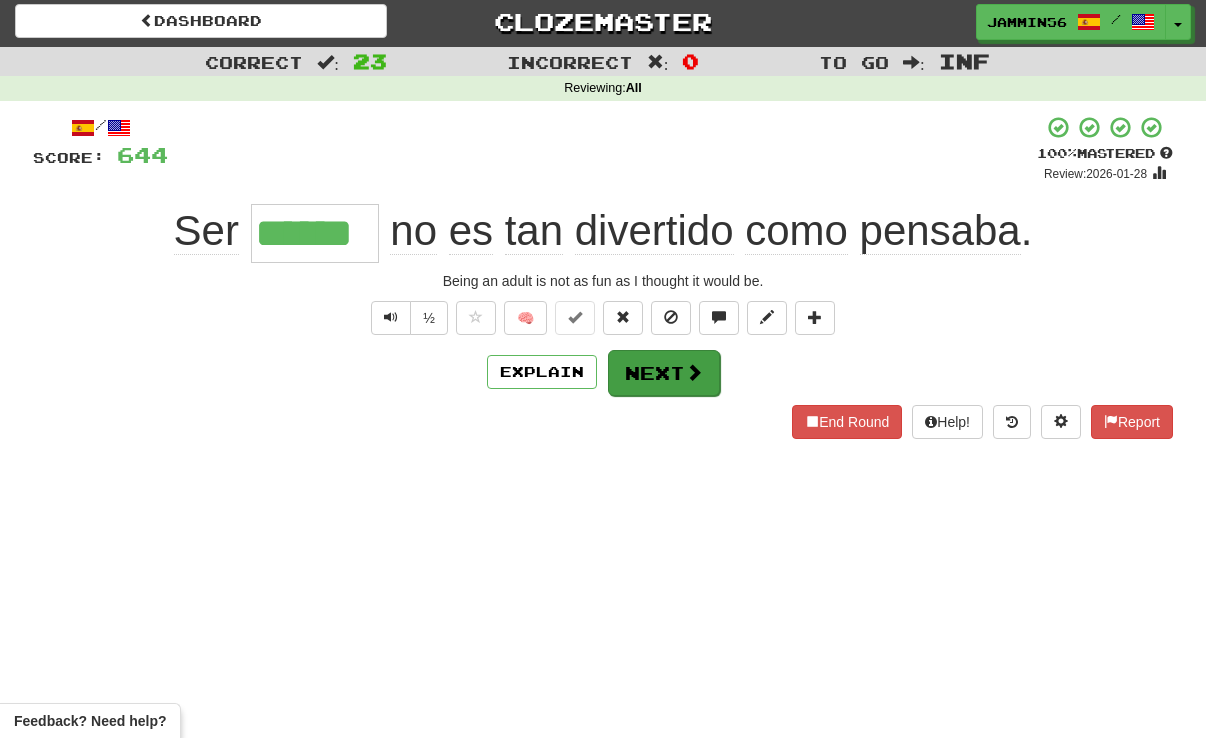 click on "Next" at bounding box center (664, 373) 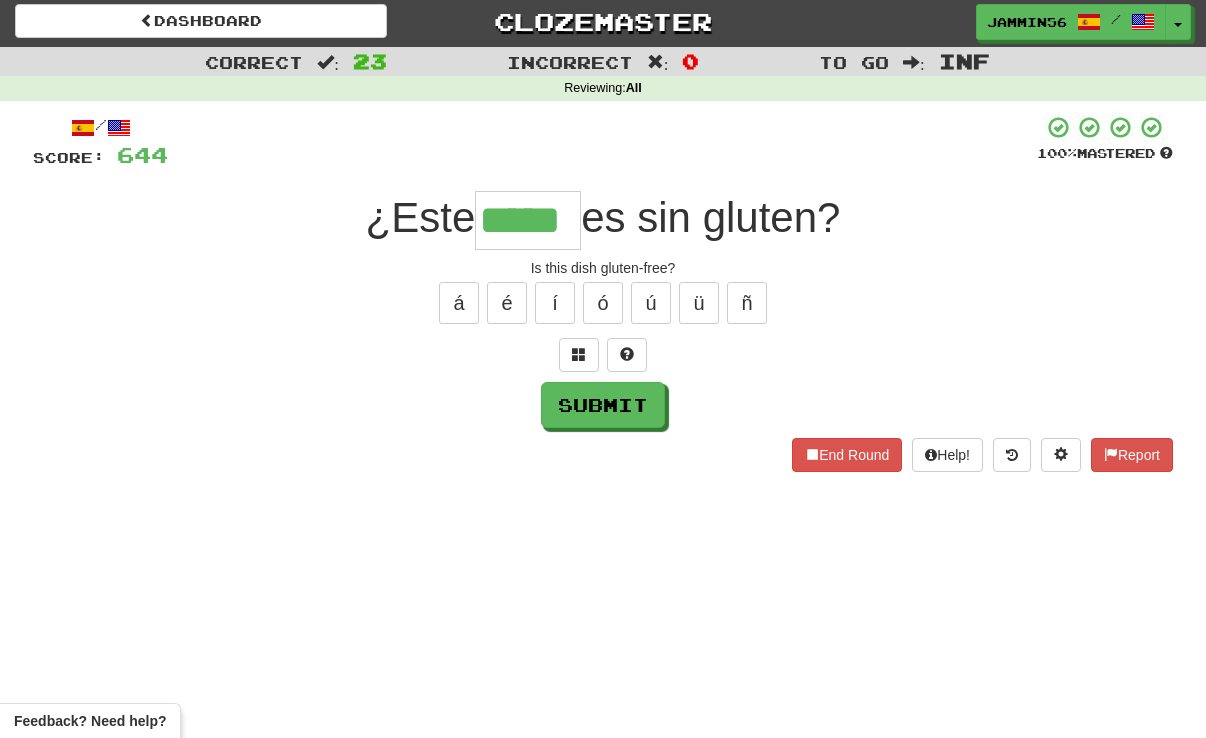 type on "*****" 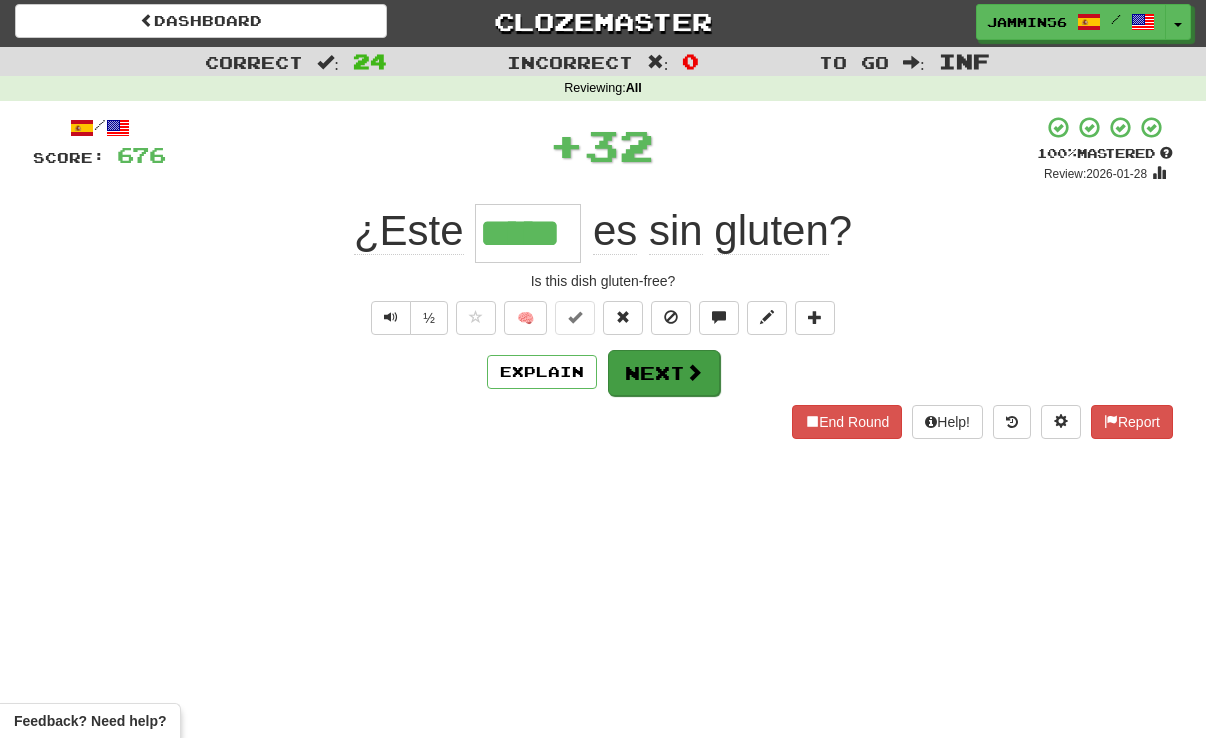click on "Next" at bounding box center [664, 373] 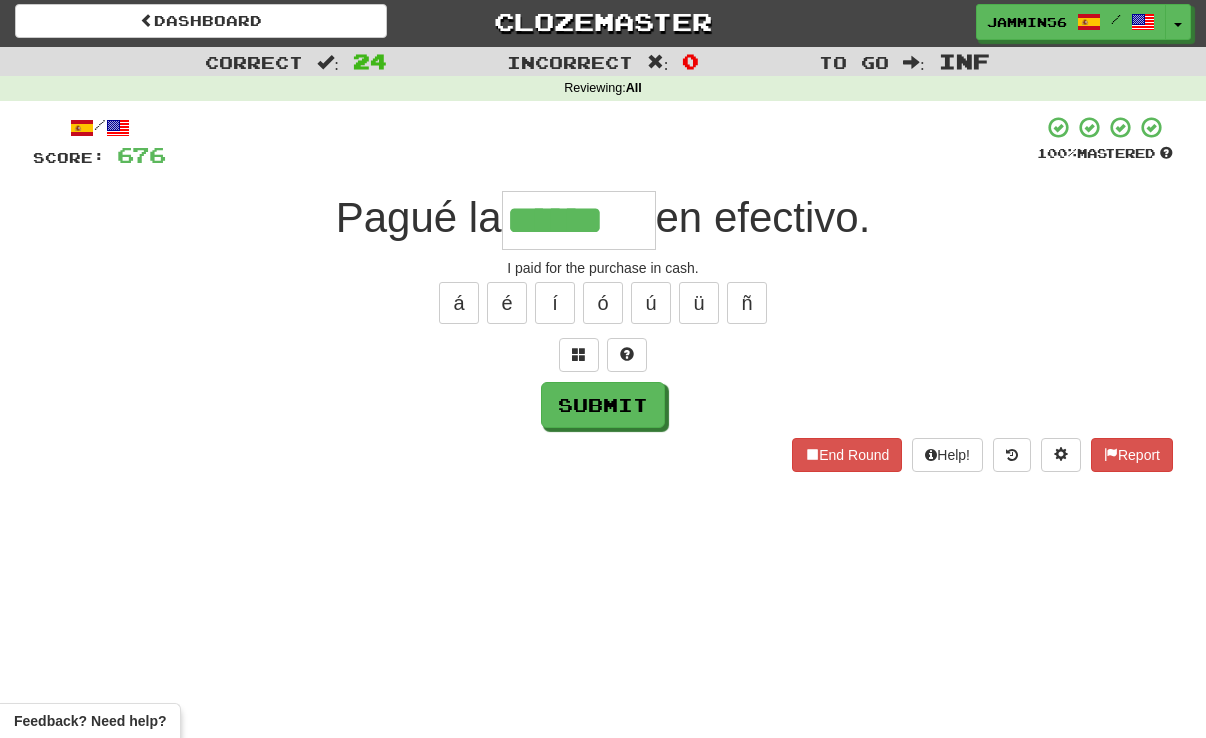 type on "******" 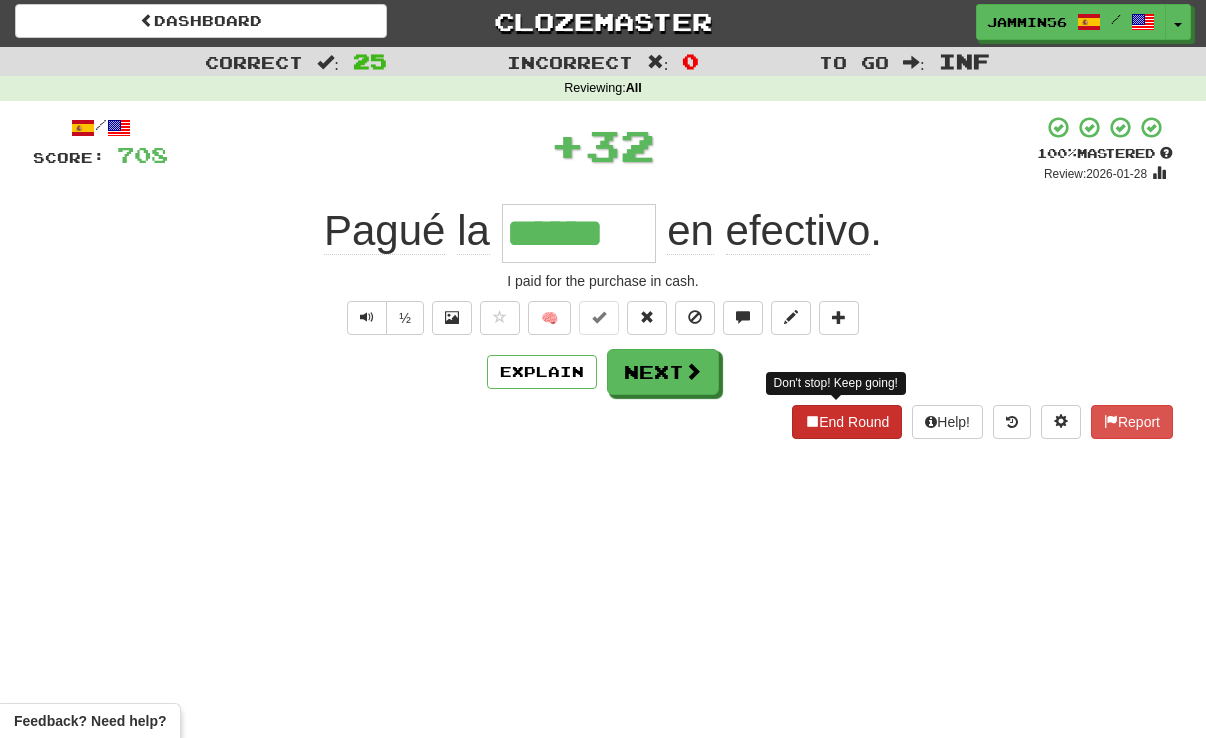 click on "End Round" at bounding box center (847, 422) 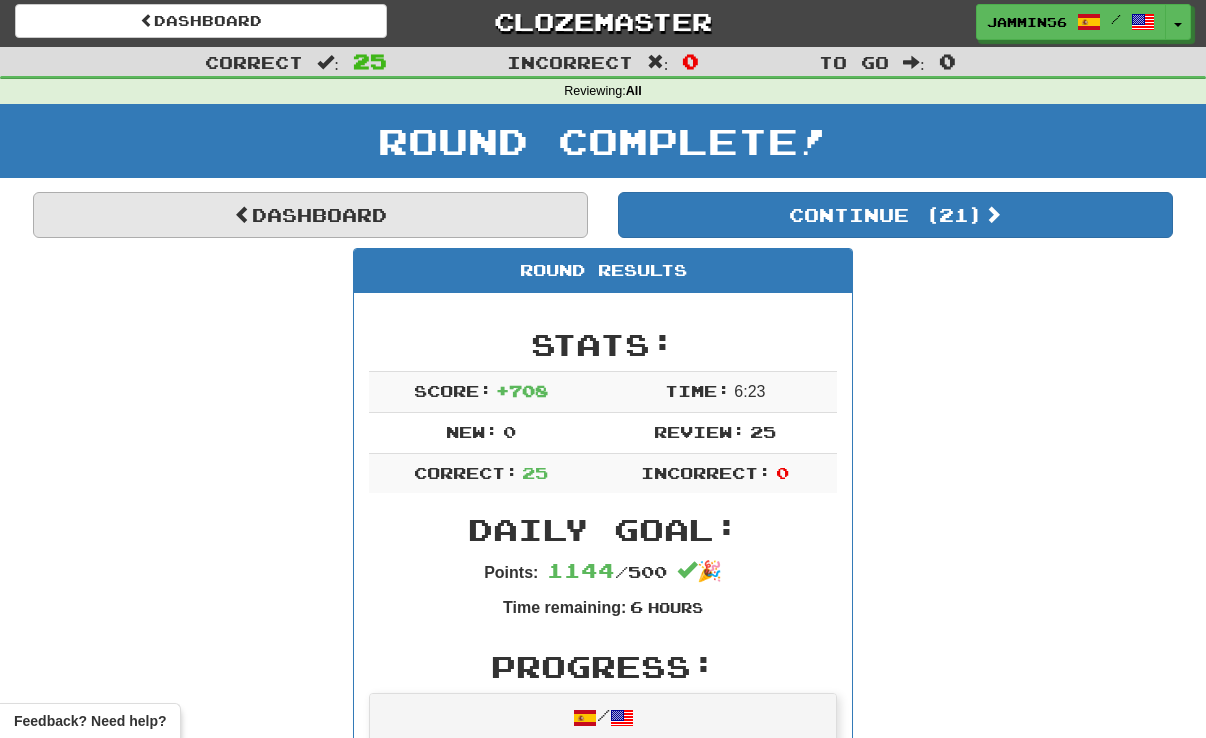 click on "Dashboard" at bounding box center [310, 215] 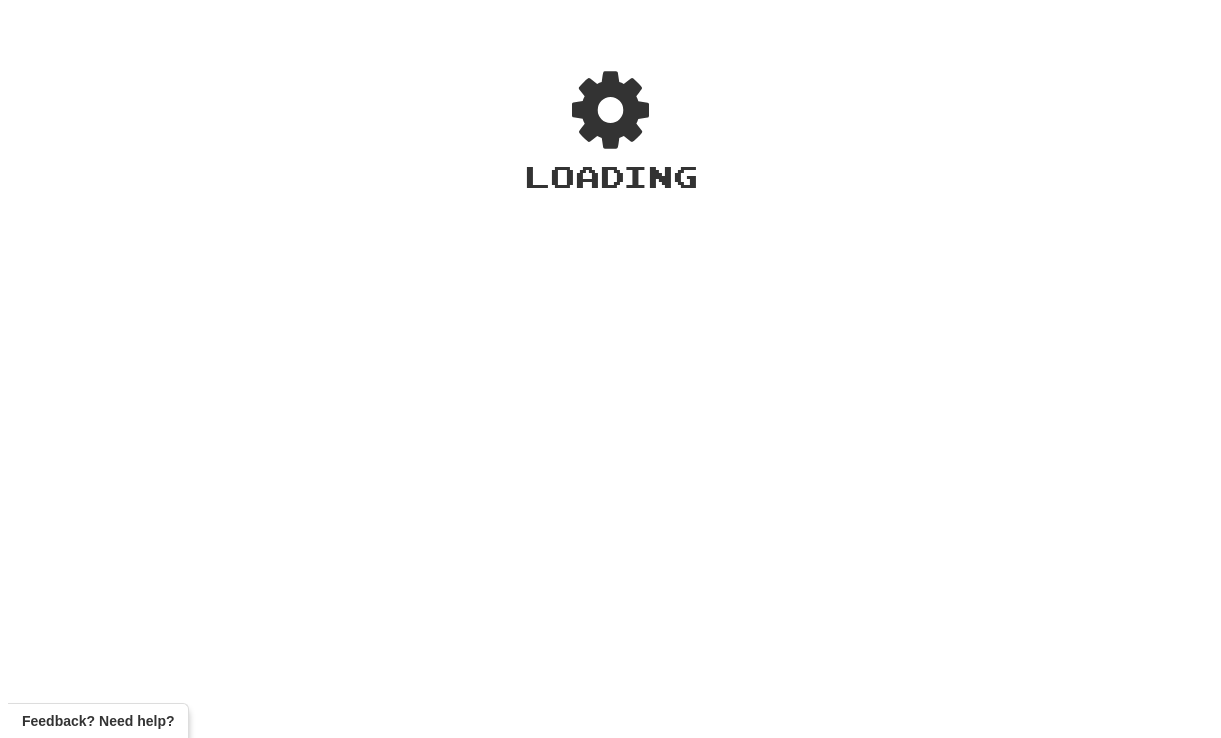 scroll, scrollTop: 0, scrollLeft: 0, axis: both 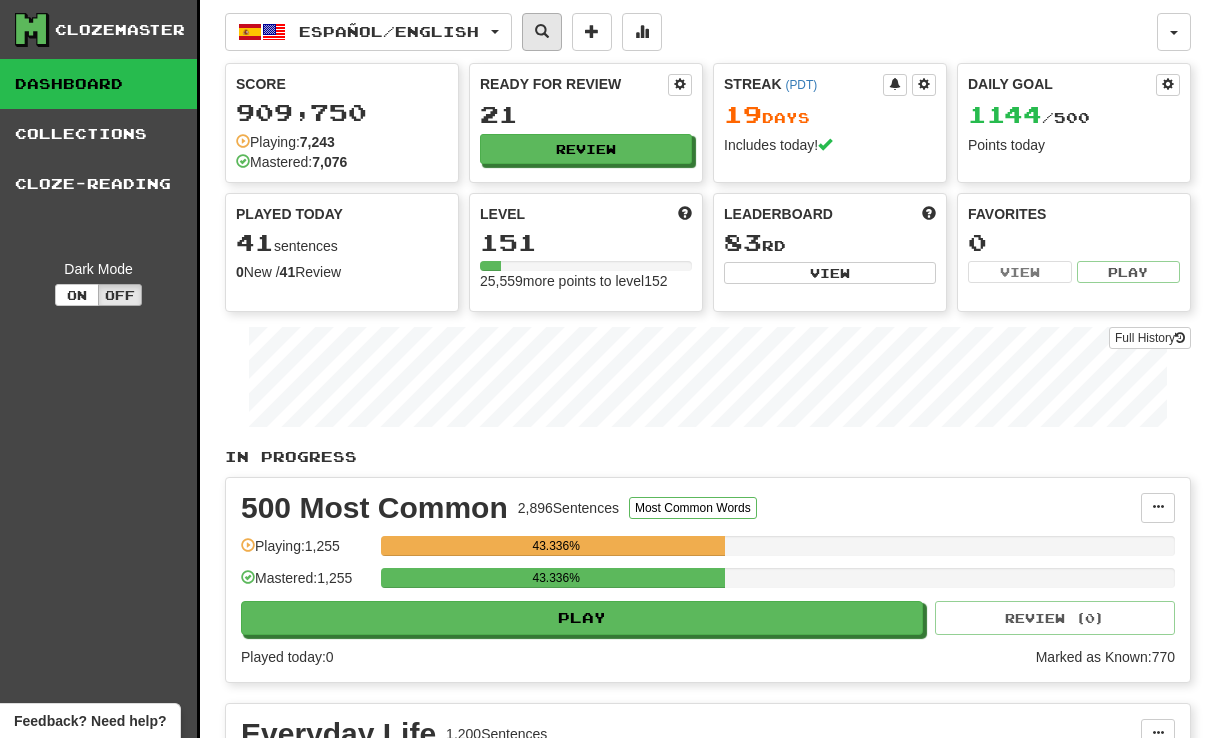 click at bounding box center (542, 31) 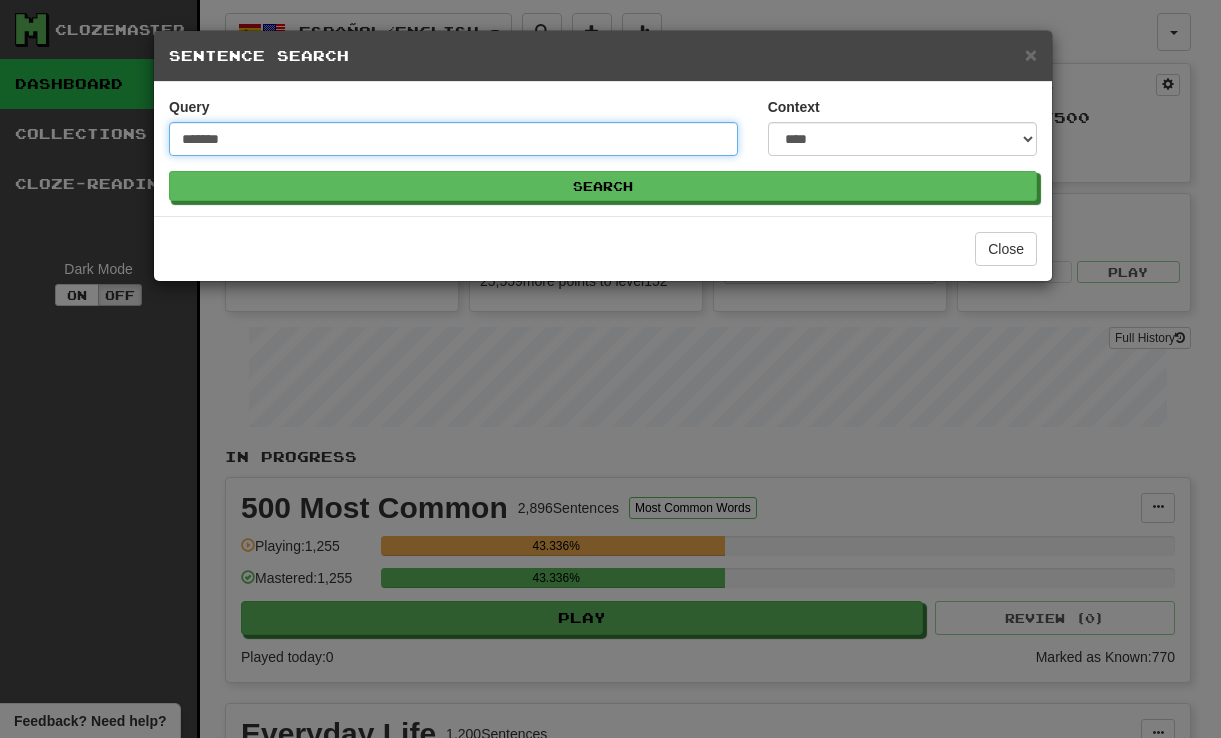 type on "*******" 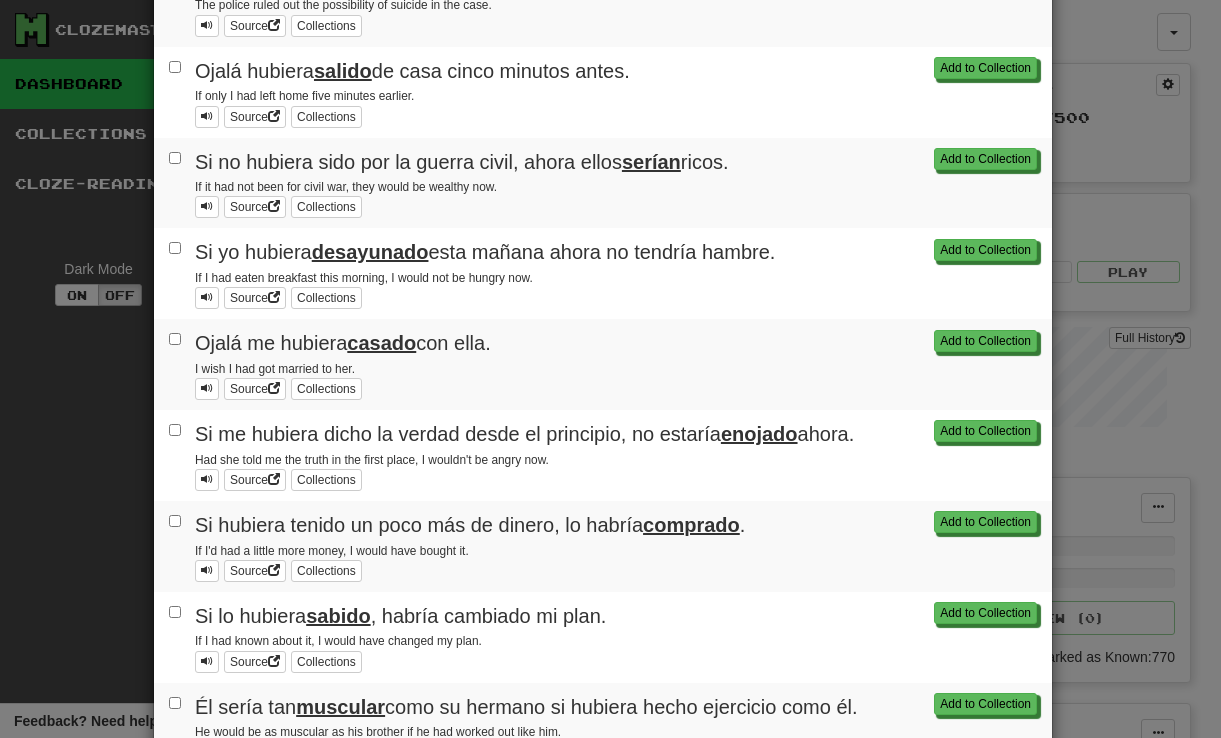 scroll, scrollTop: 0, scrollLeft: 0, axis: both 